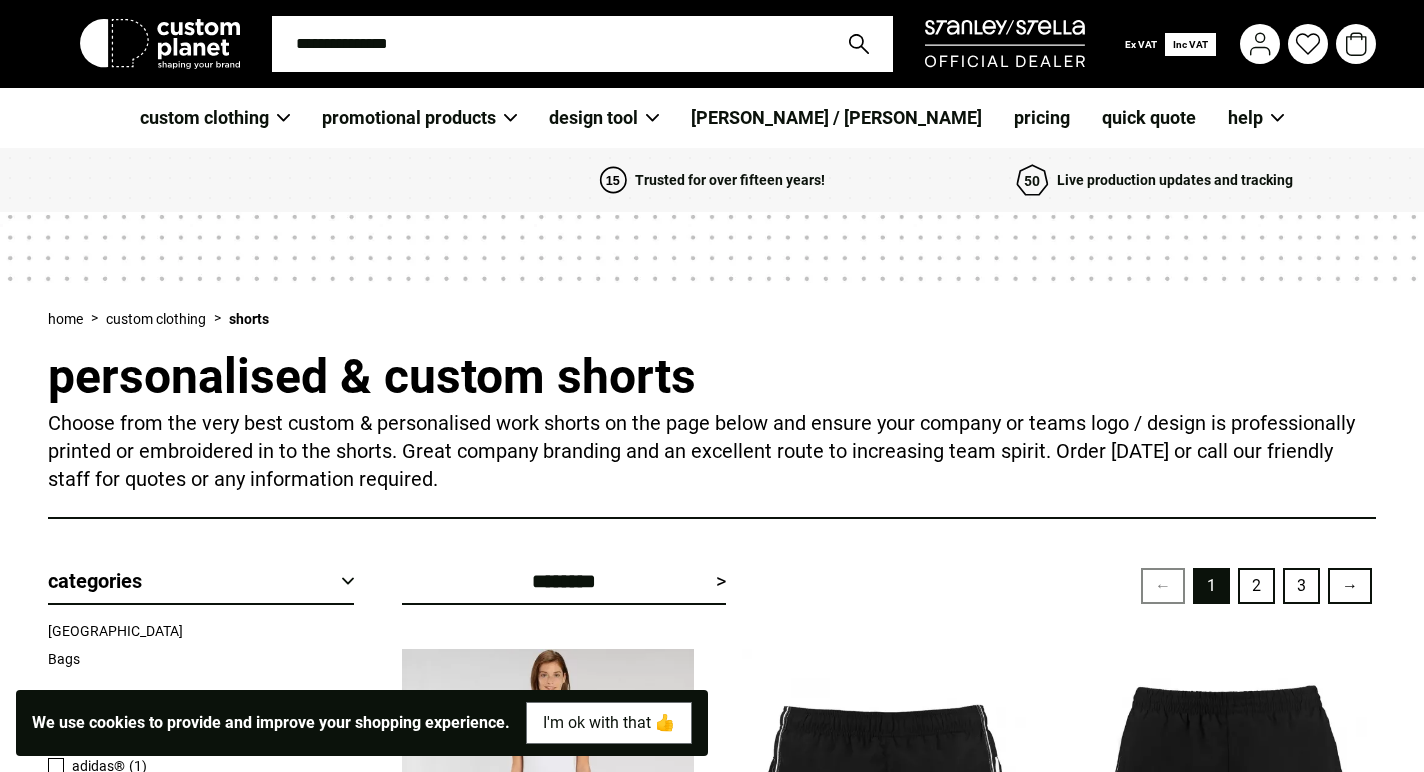 scroll, scrollTop: 0, scrollLeft: 0, axis: both 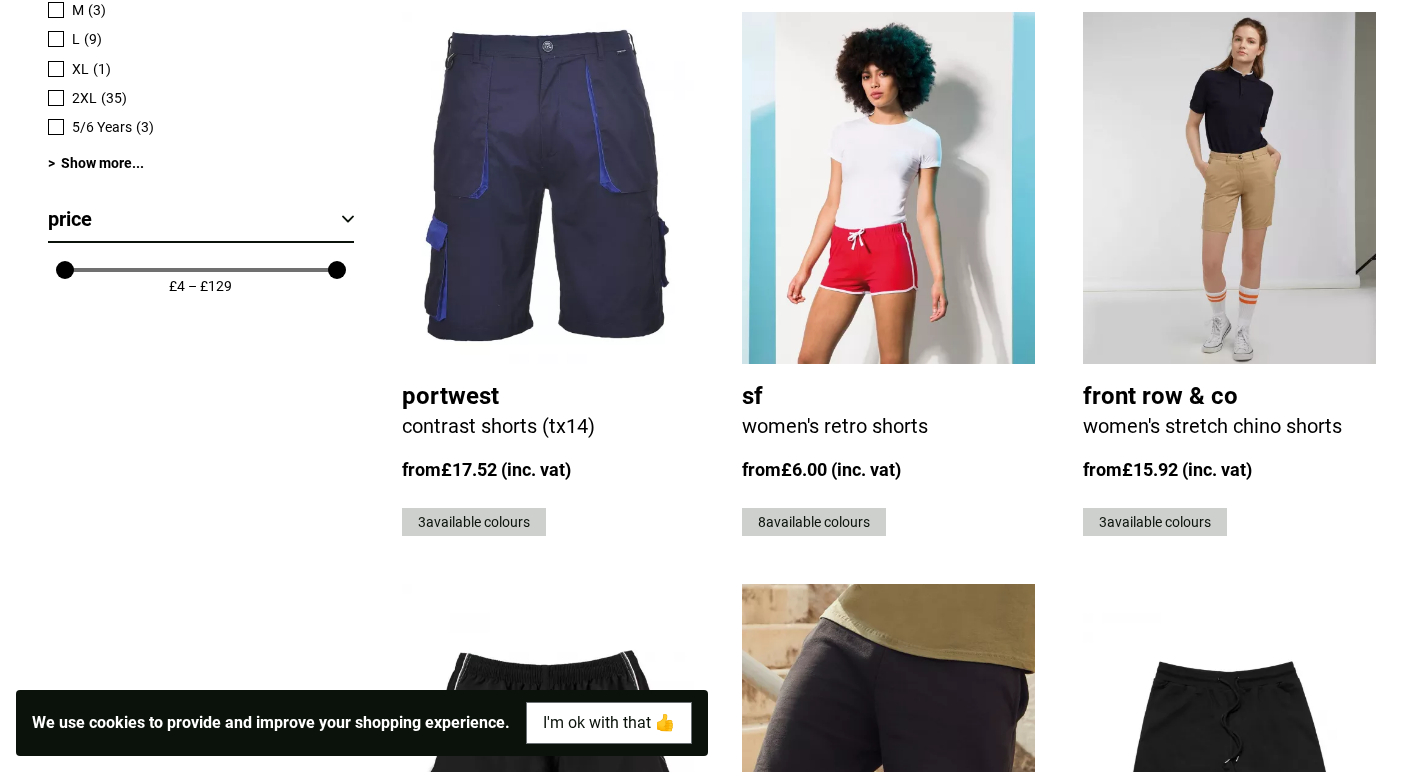 click at bounding box center (888, 187) 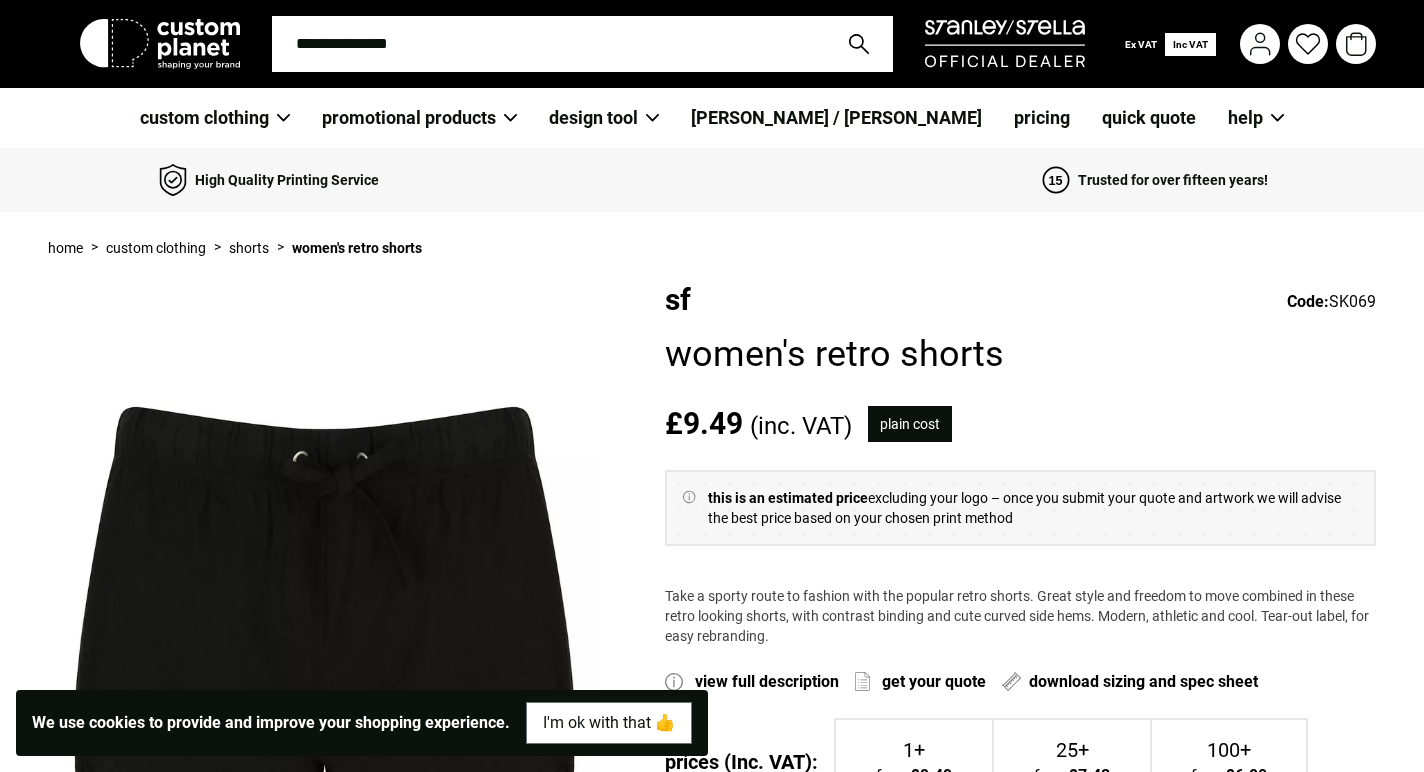 scroll, scrollTop: 0, scrollLeft: 0, axis: both 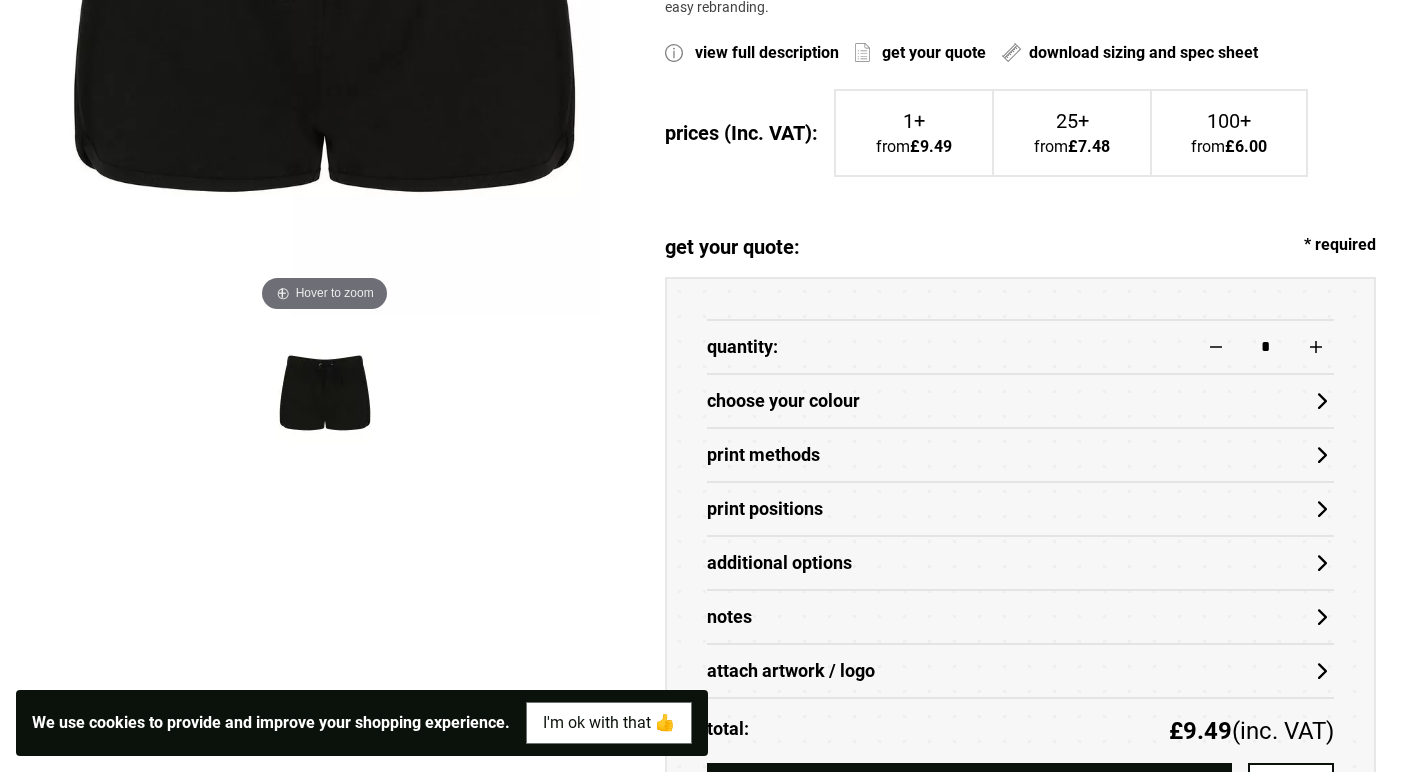 click on "Print Methods" at bounding box center (1020, 455) 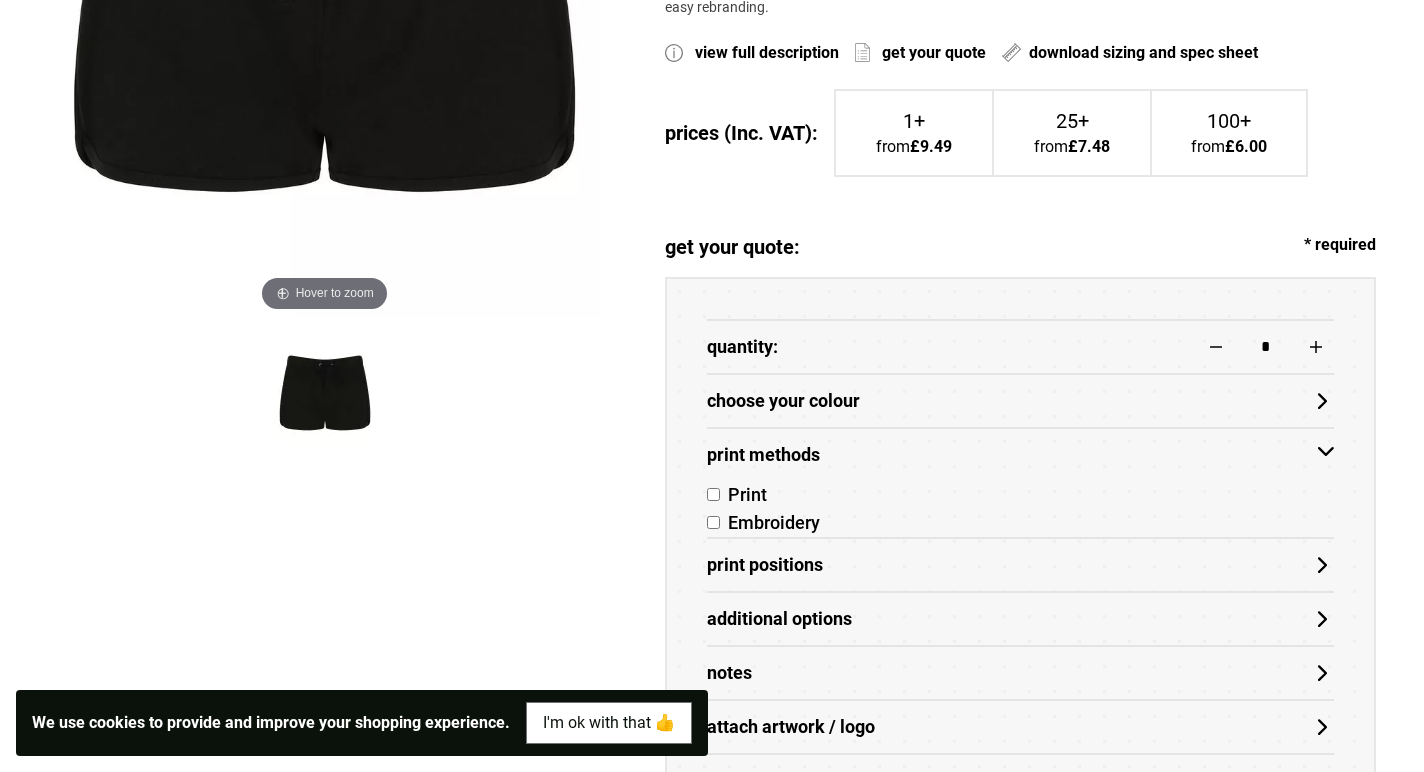 click on "Print Positions" at bounding box center (1020, 565) 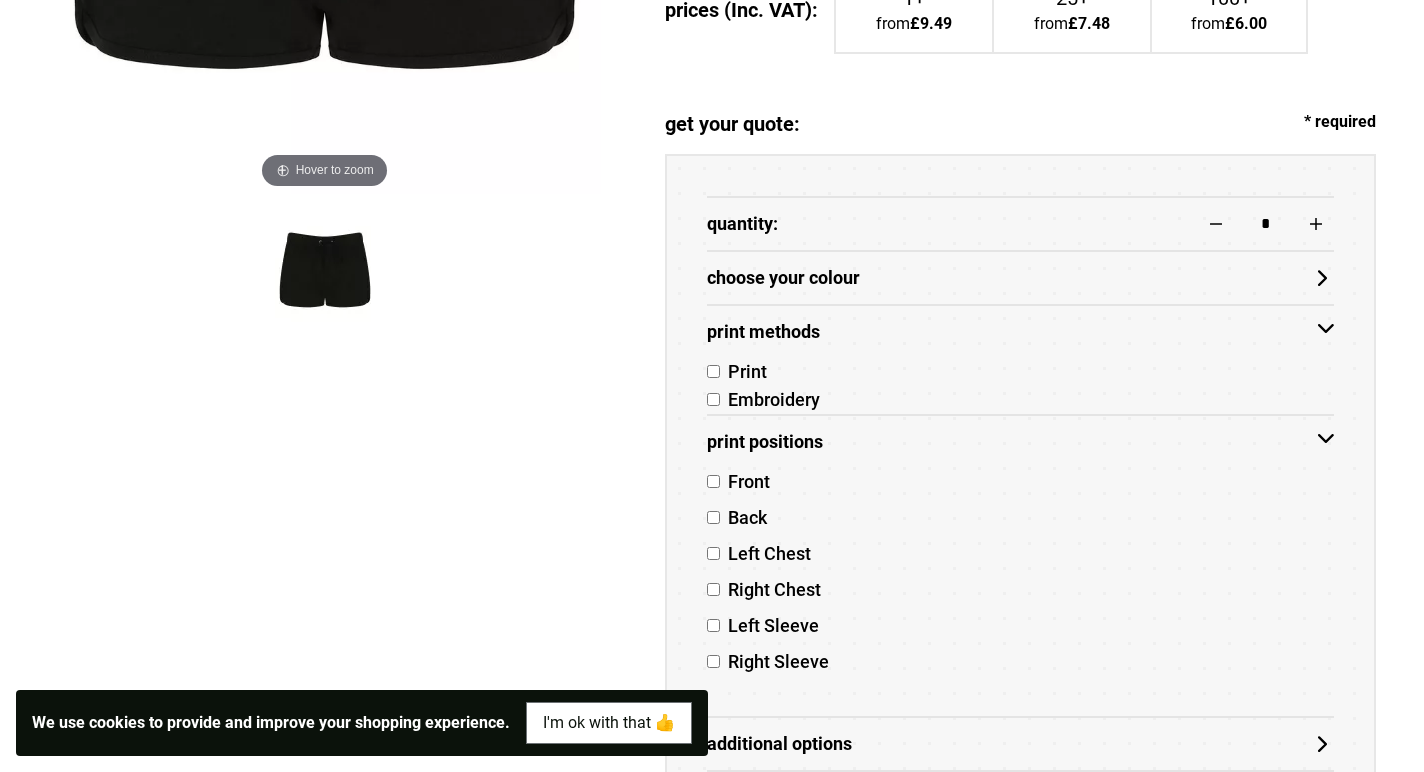 scroll, scrollTop: 754, scrollLeft: 0, axis: vertical 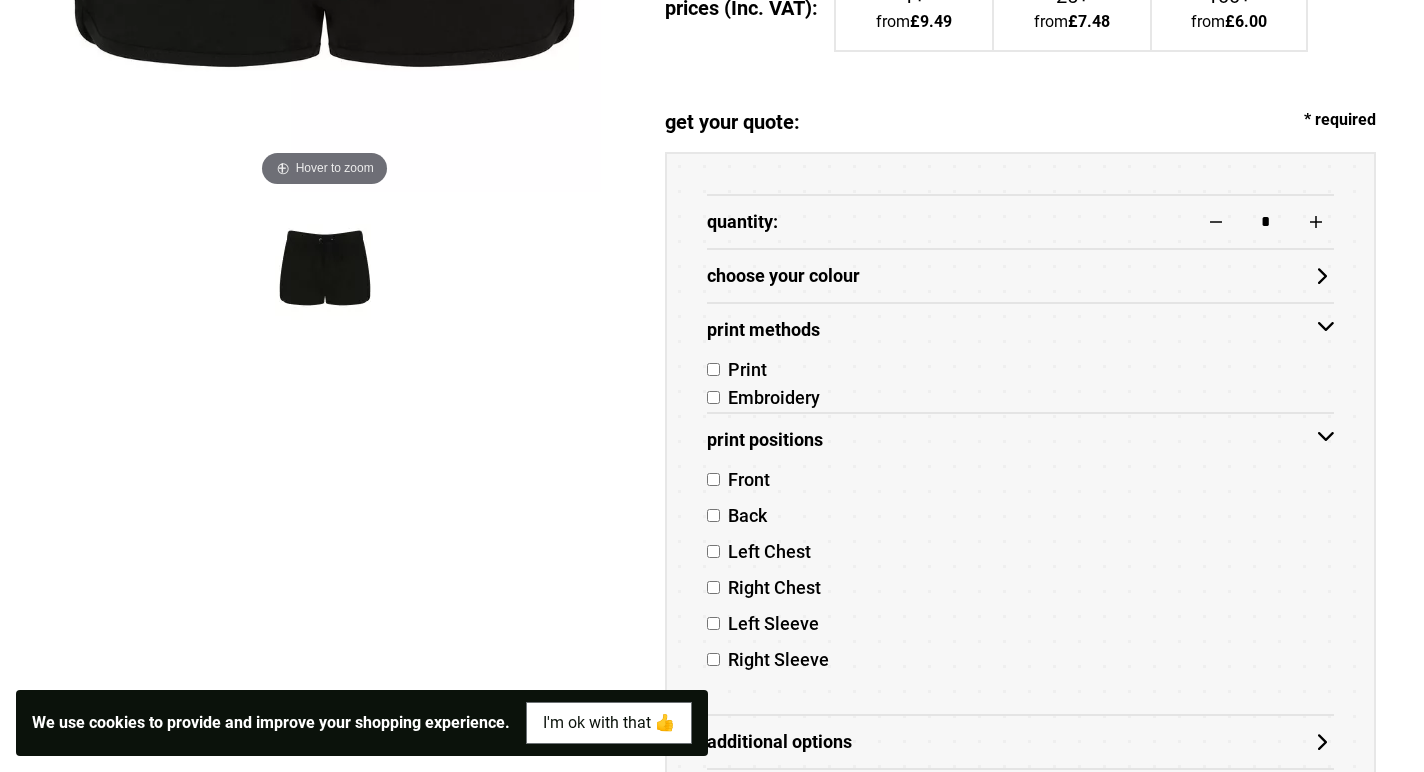 click on "Back" at bounding box center (743, 515) 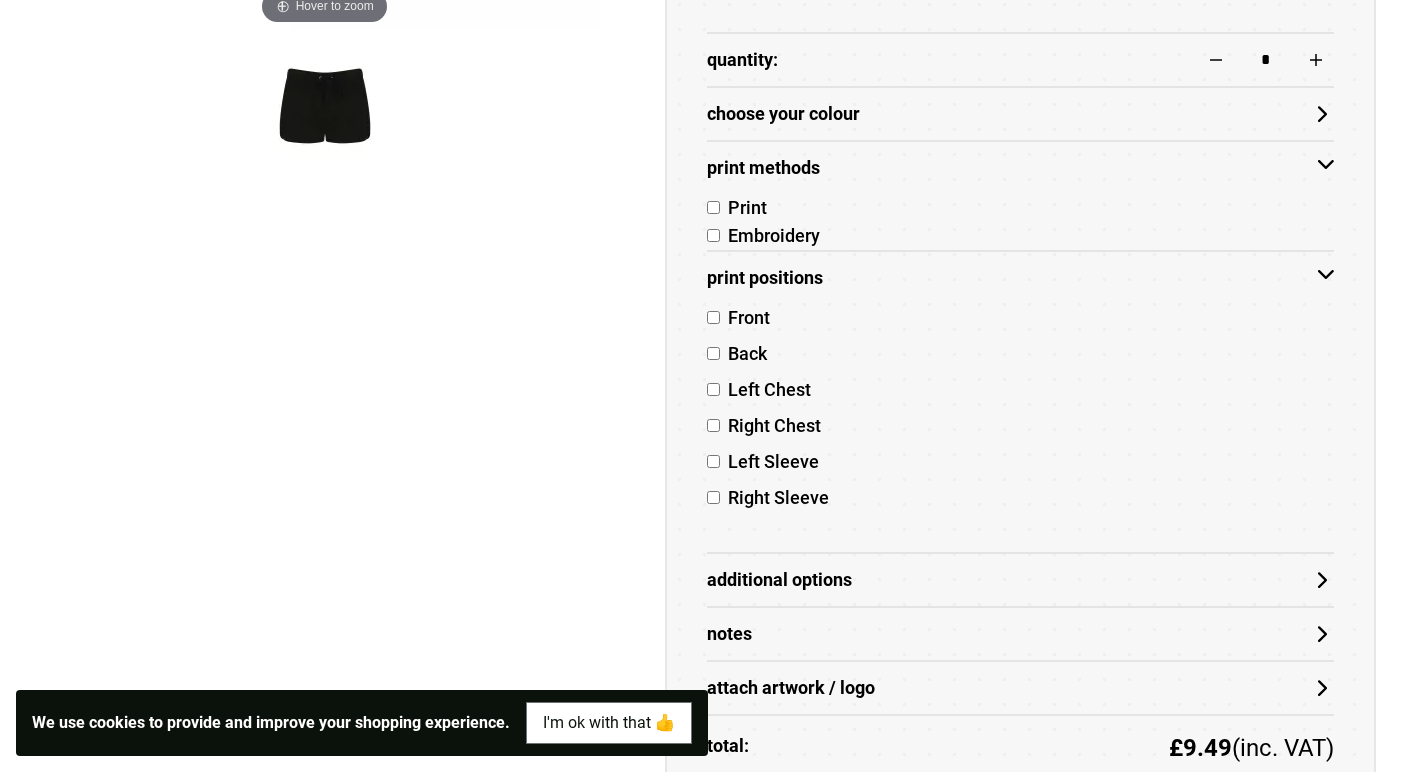 scroll, scrollTop: 1026, scrollLeft: 0, axis: vertical 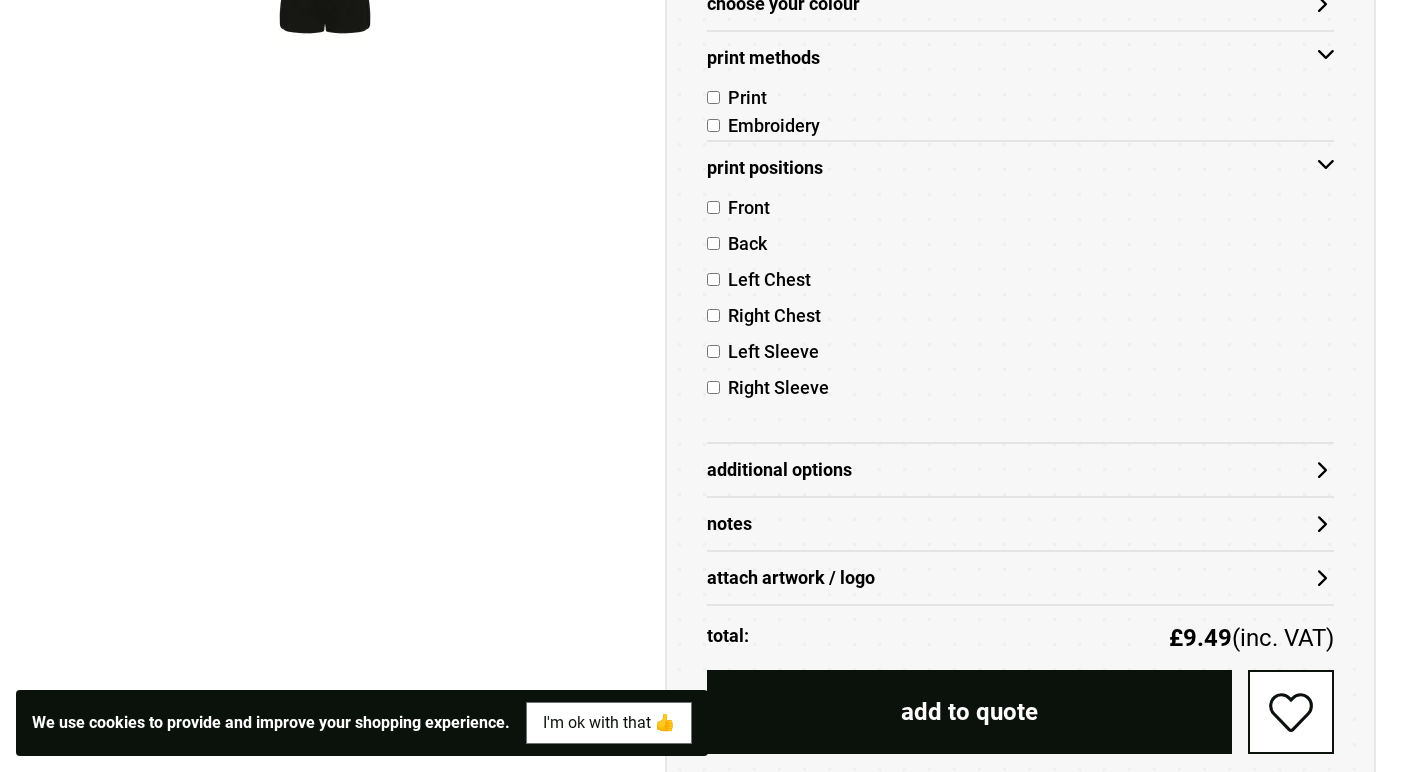 click on "Additional Options" at bounding box center (1020, 470) 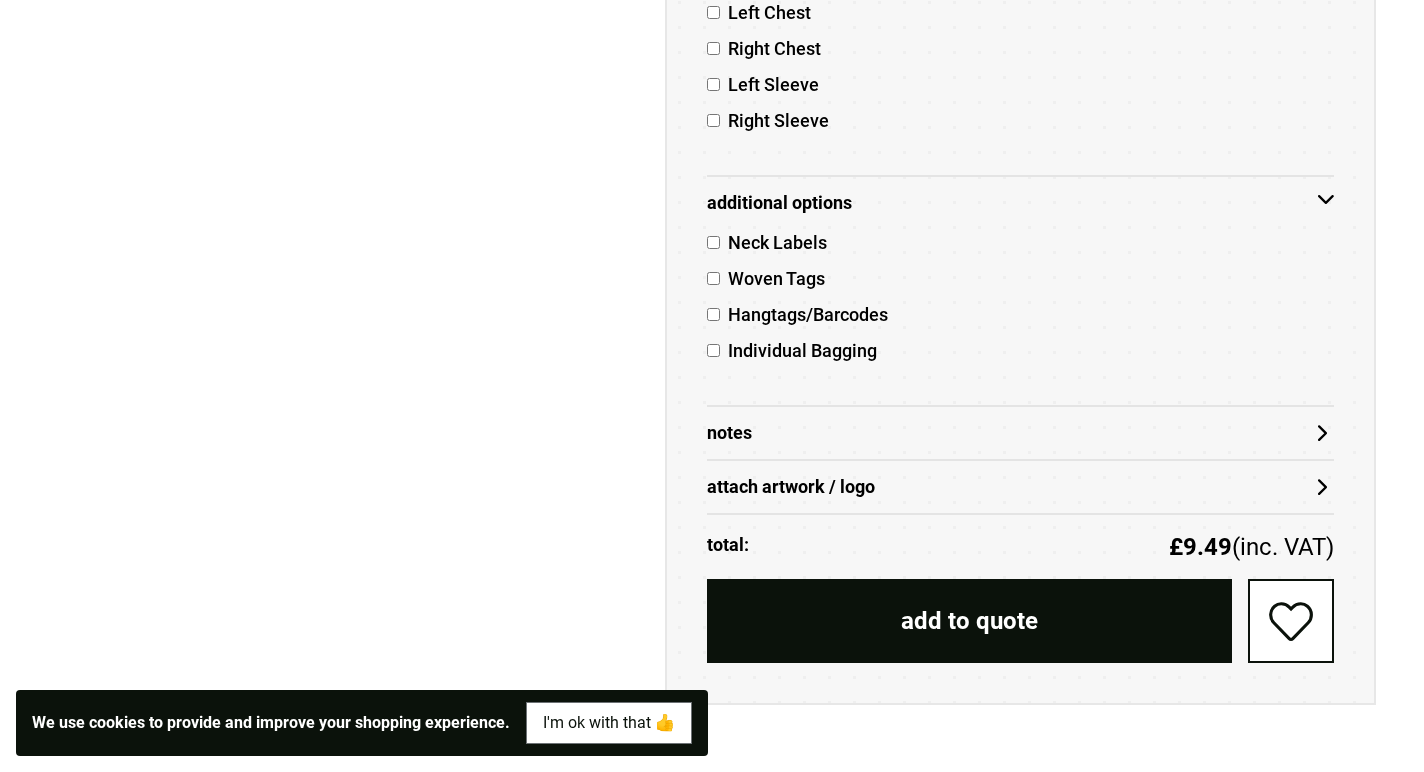 scroll, scrollTop: 1349, scrollLeft: 0, axis: vertical 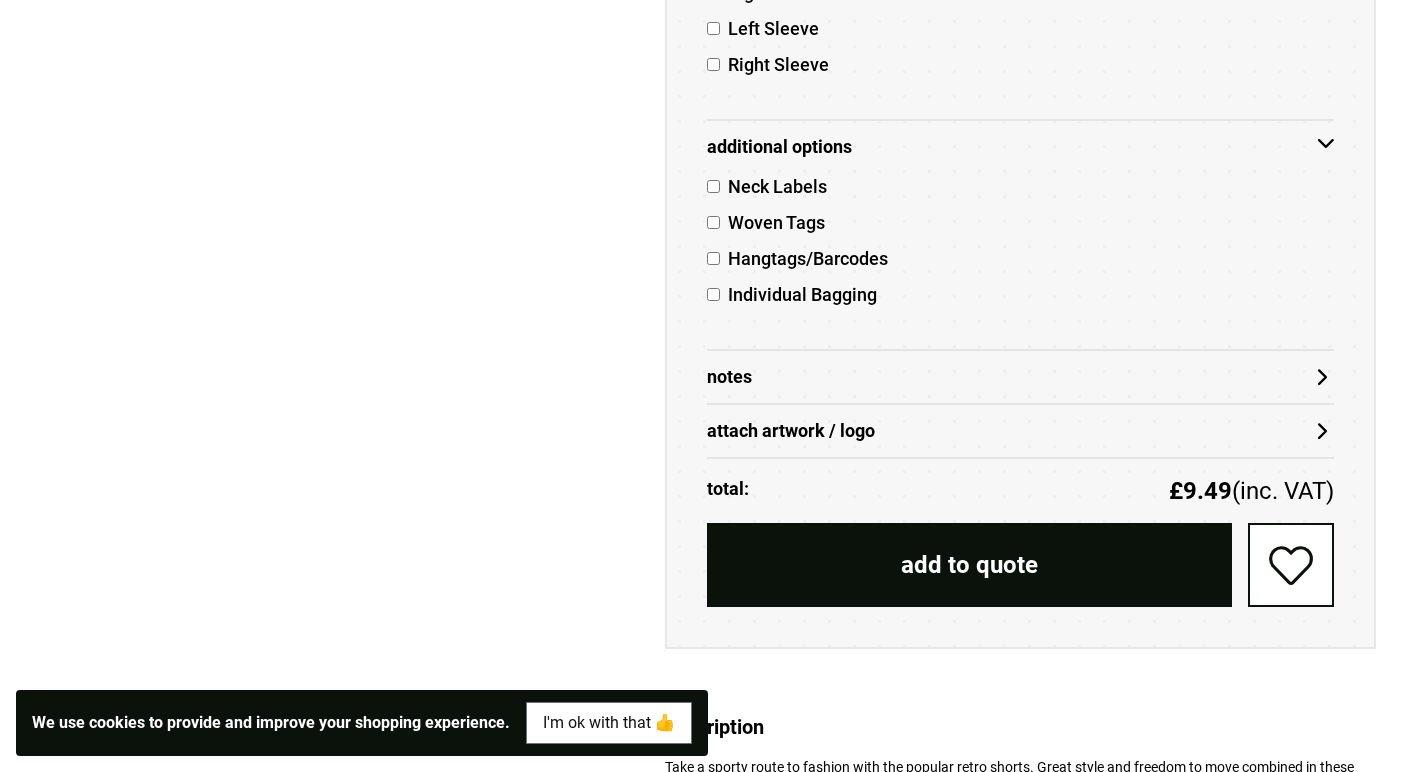 click on "Notes" at bounding box center (1020, 376) 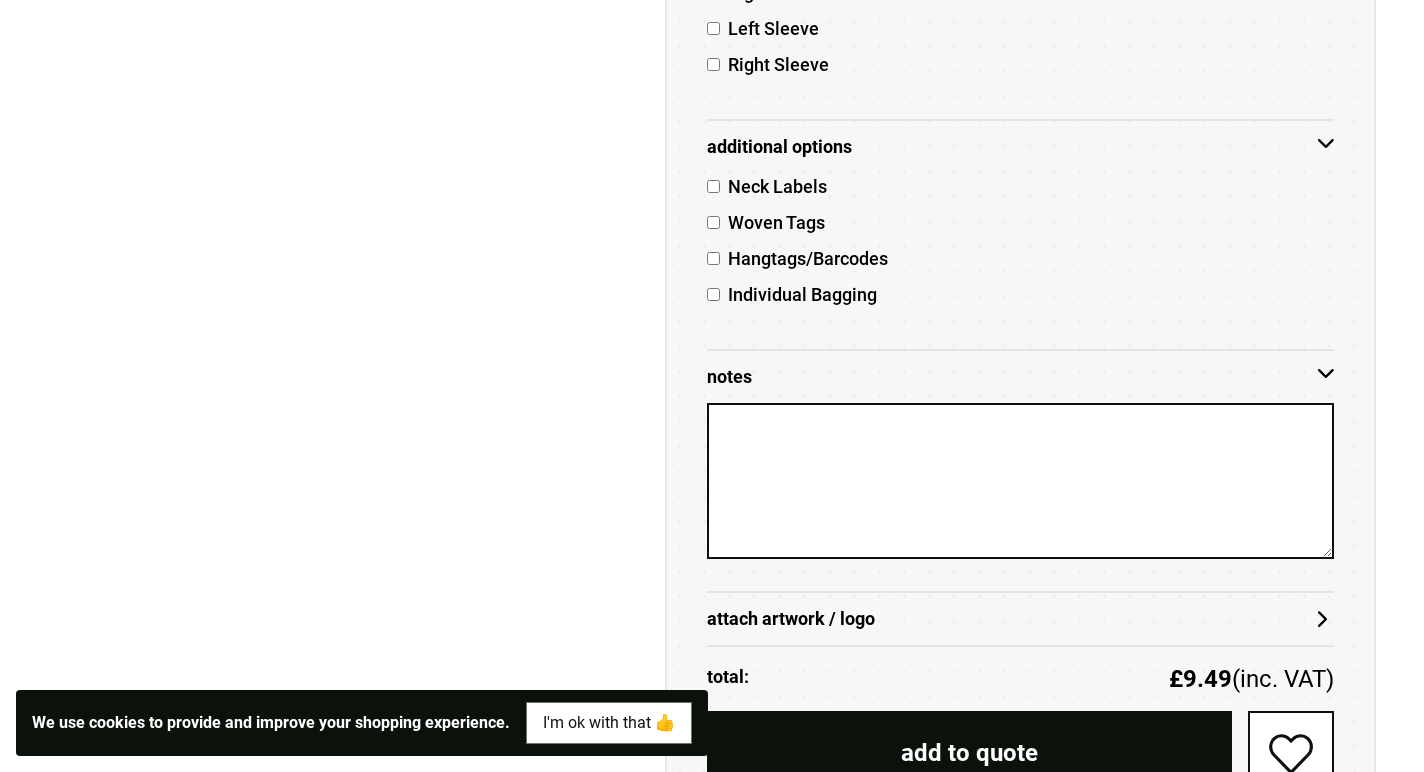 click on "attach artwork / logo" at bounding box center (1020, 619) 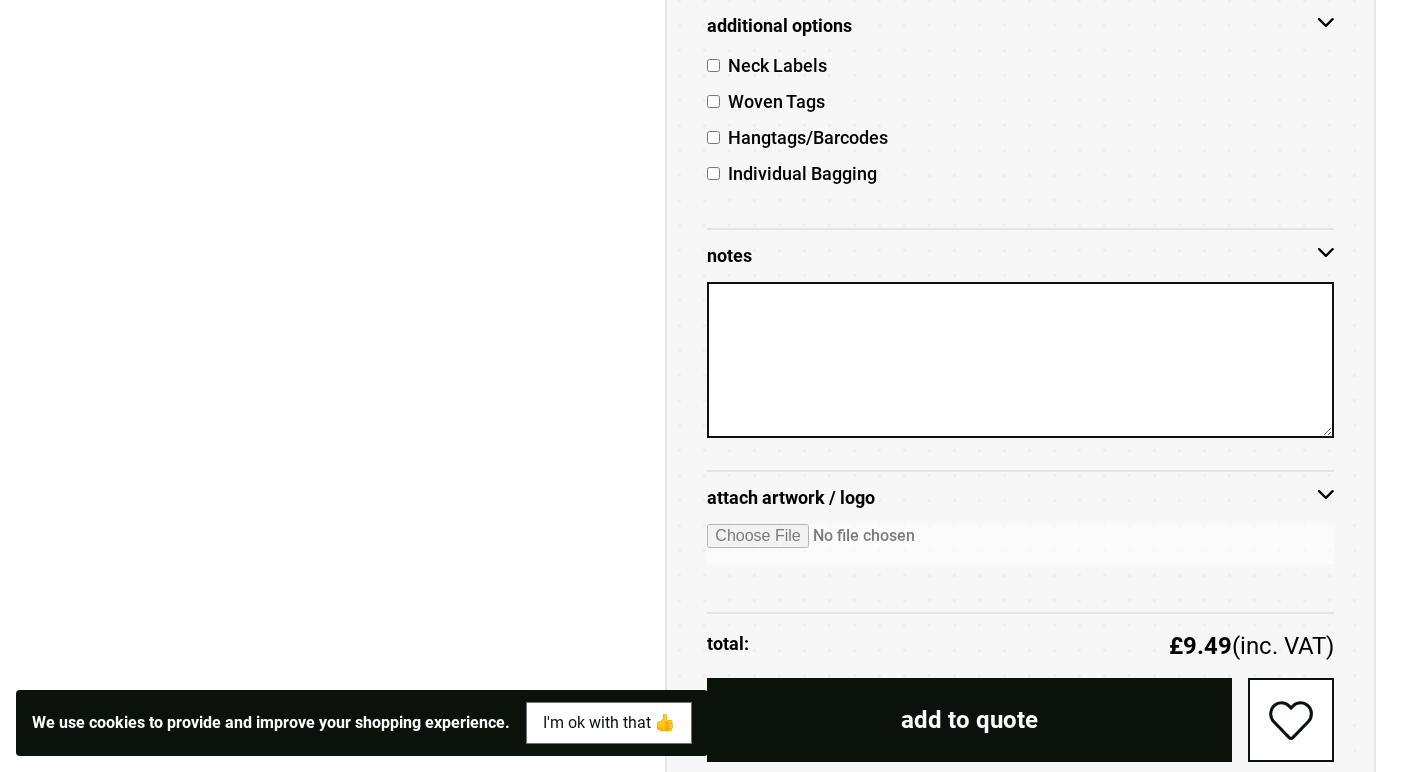 scroll, scrollTop: 1506, scrollLeft: 0, axis: vertical 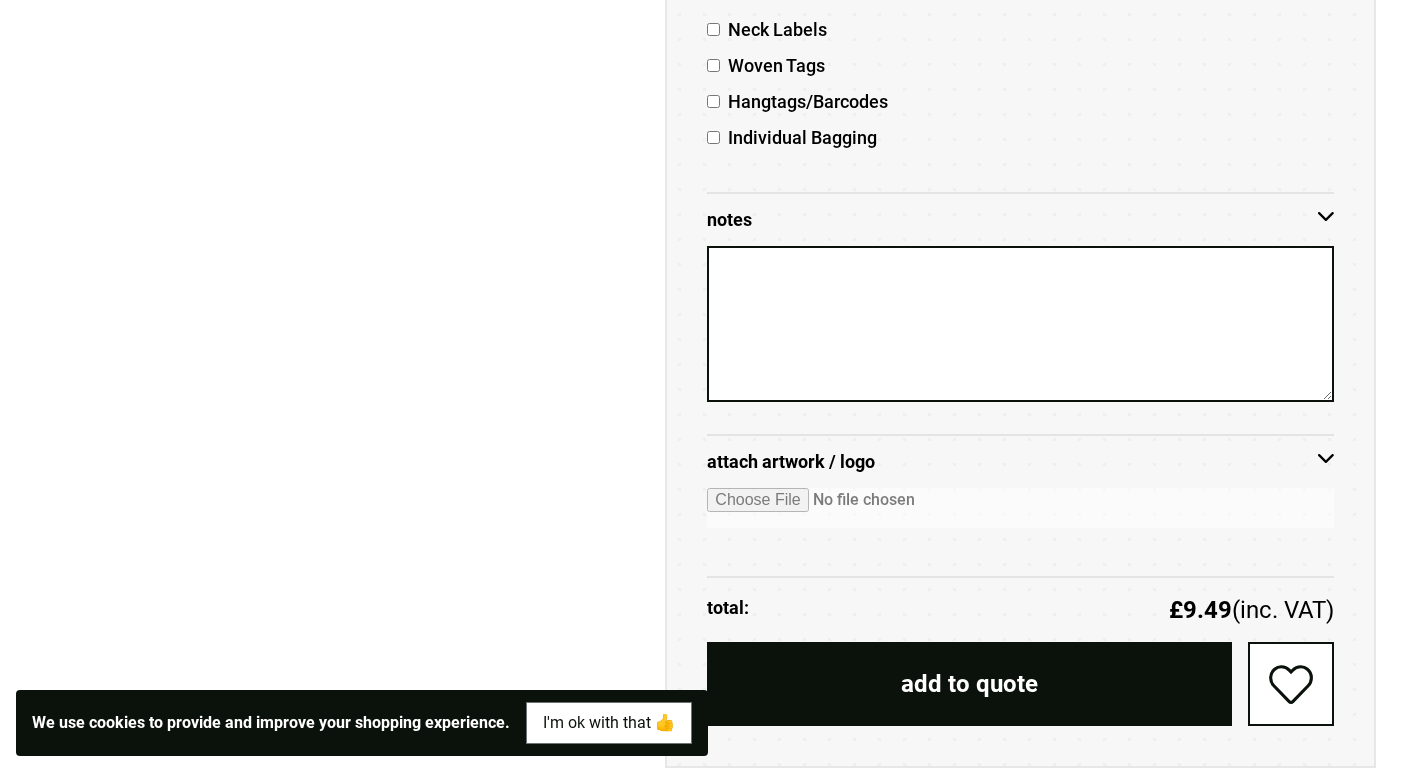 click at bounding box center (1020, 508) 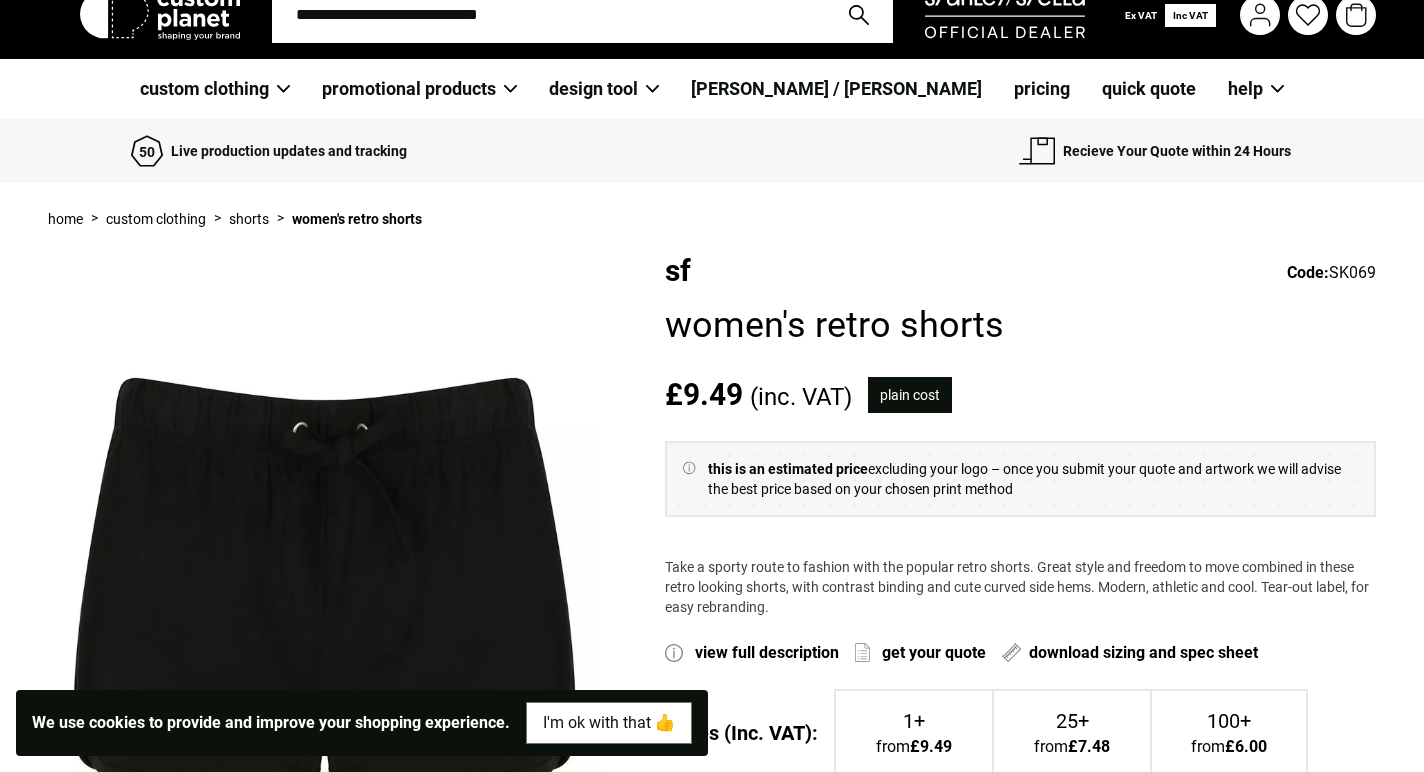 scroll, scrollTop: 0, scrollLeft: 0, axis: both 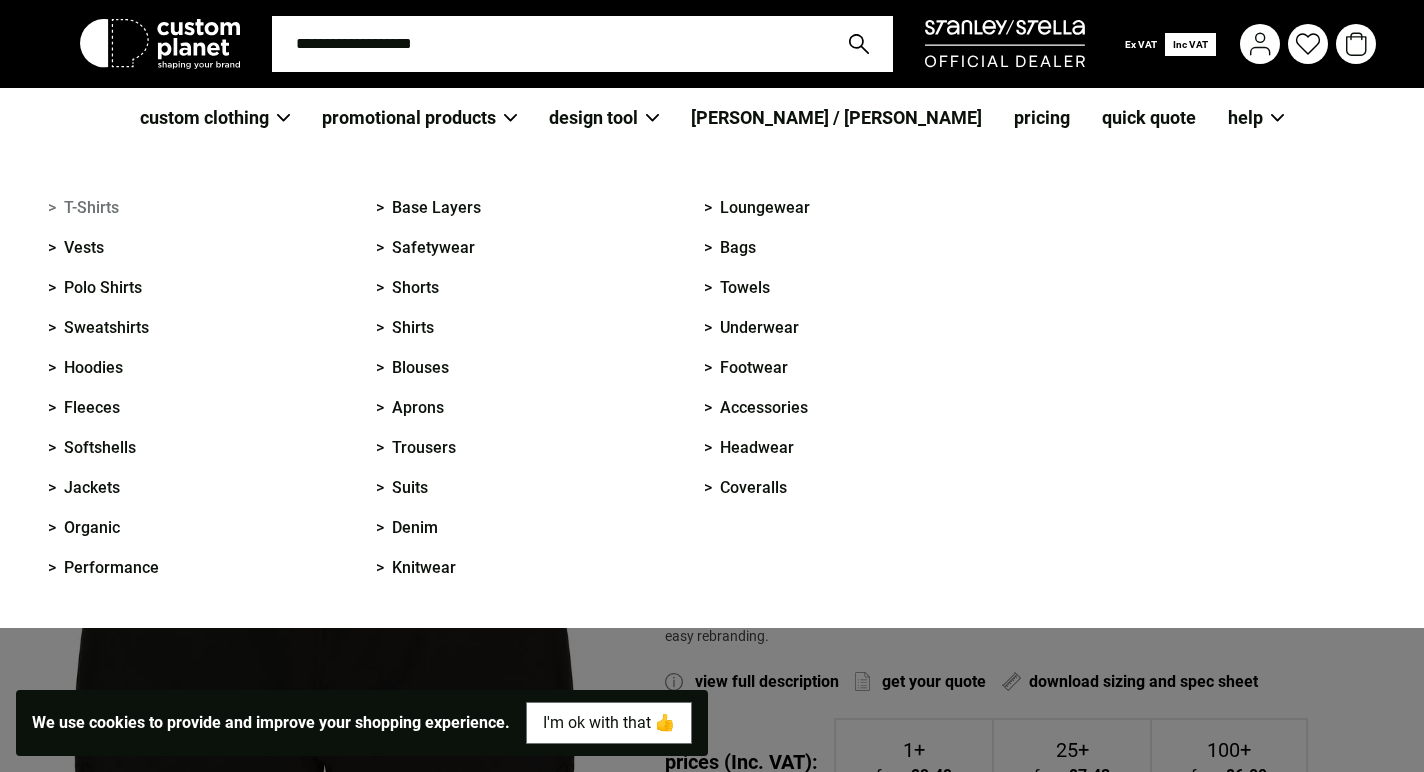 click on ">  T-Shirts" at bounding box center (83, 208) 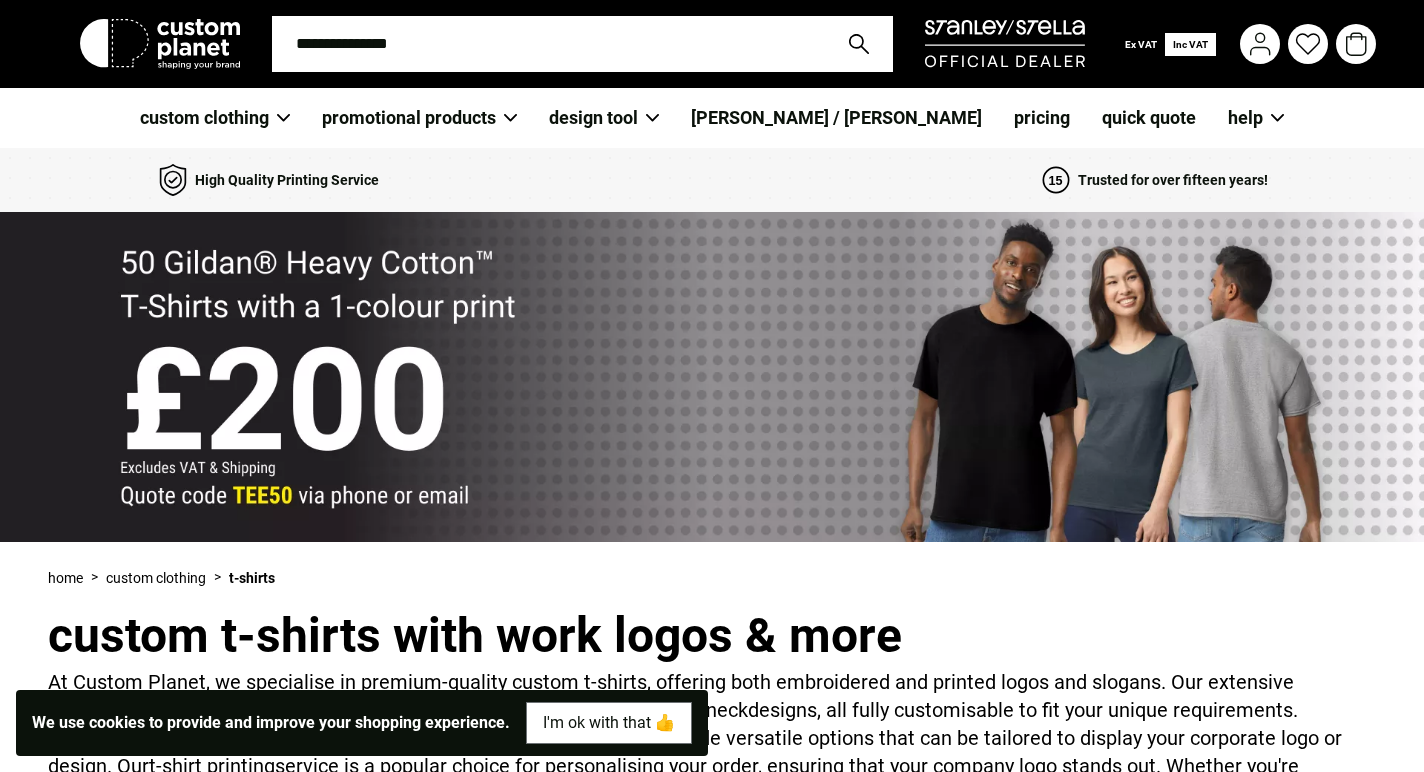 scroll, scrollTop: 0, scrollLeft: 0, axis: both 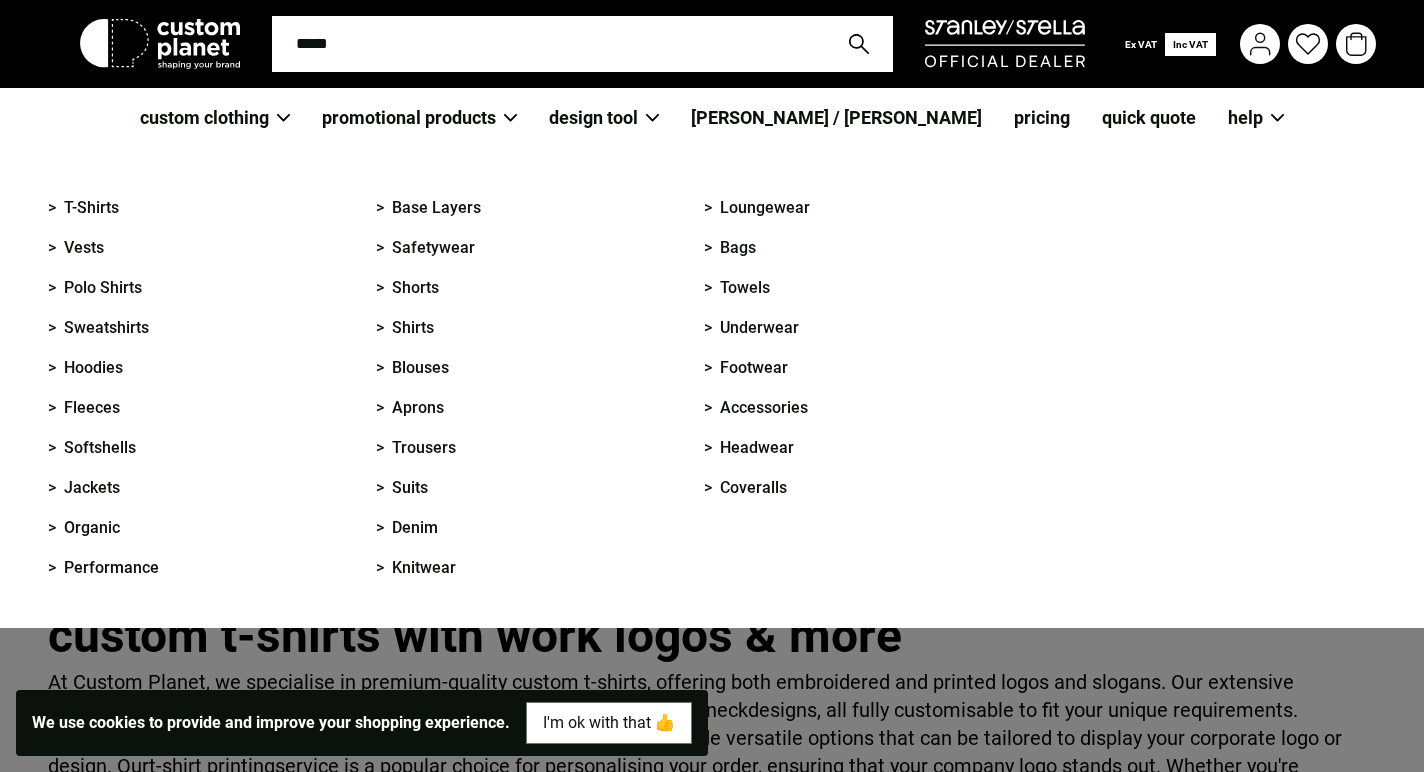 click on "custom clothing" at bounding box center [215, 118] 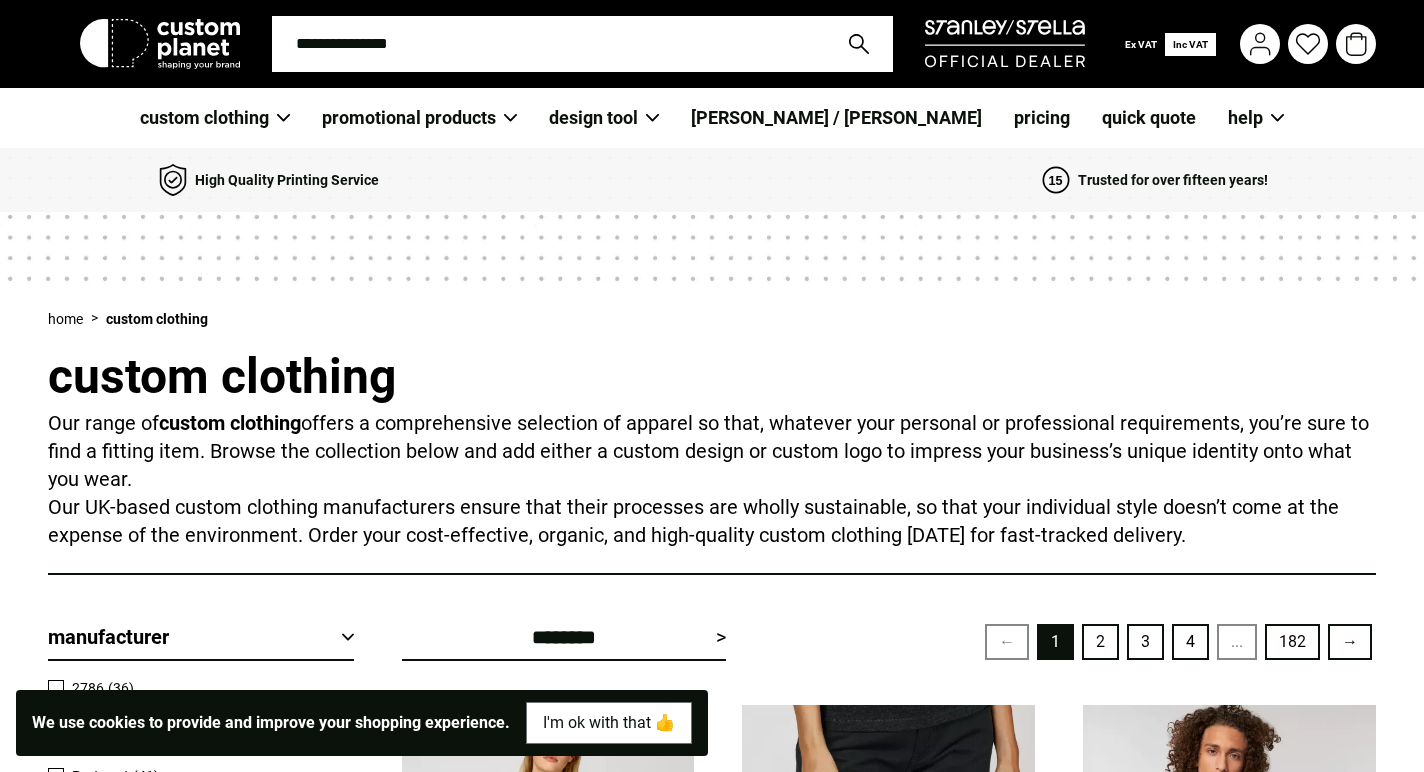 scroll, scrollTop: 0, scrollLeft: 0, axis: both 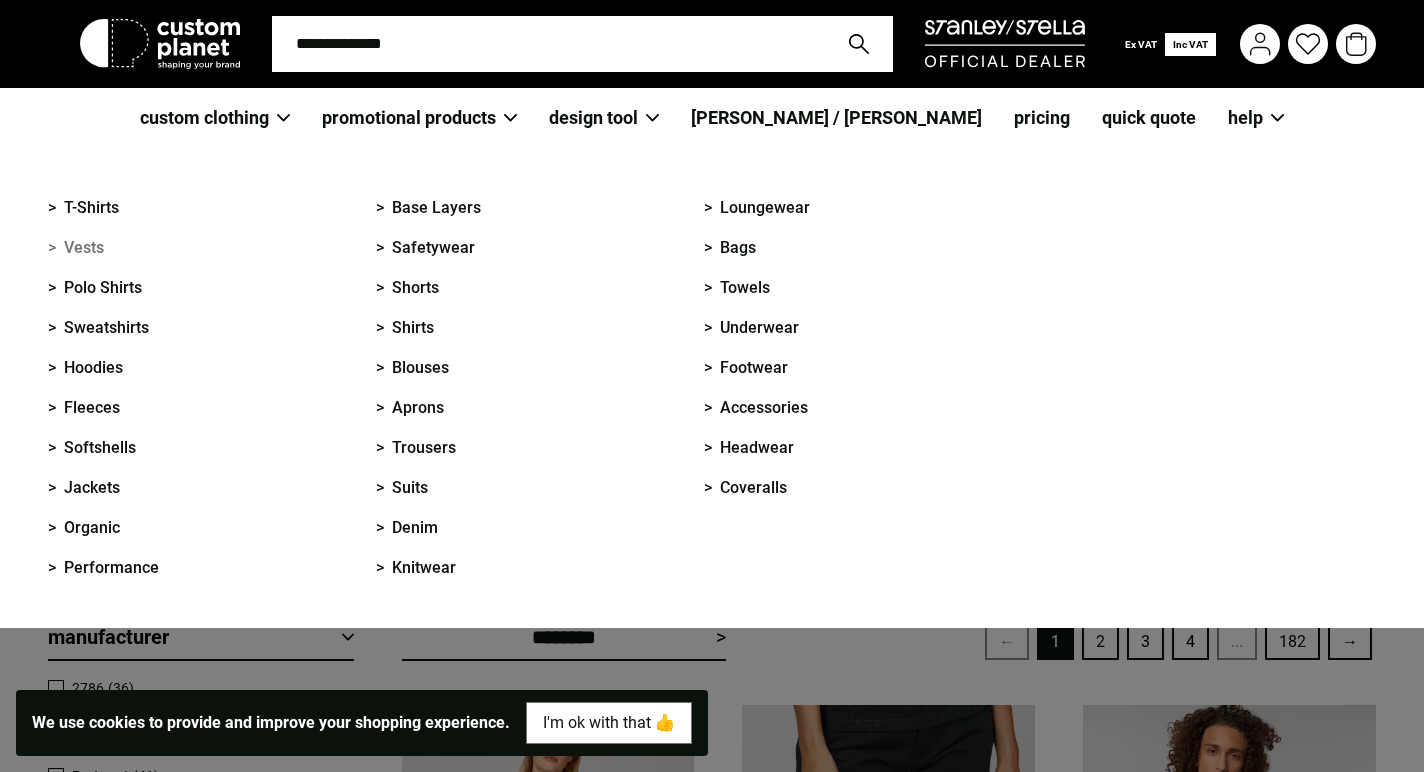click on ">  Vests" at bounding box center [76, 248] 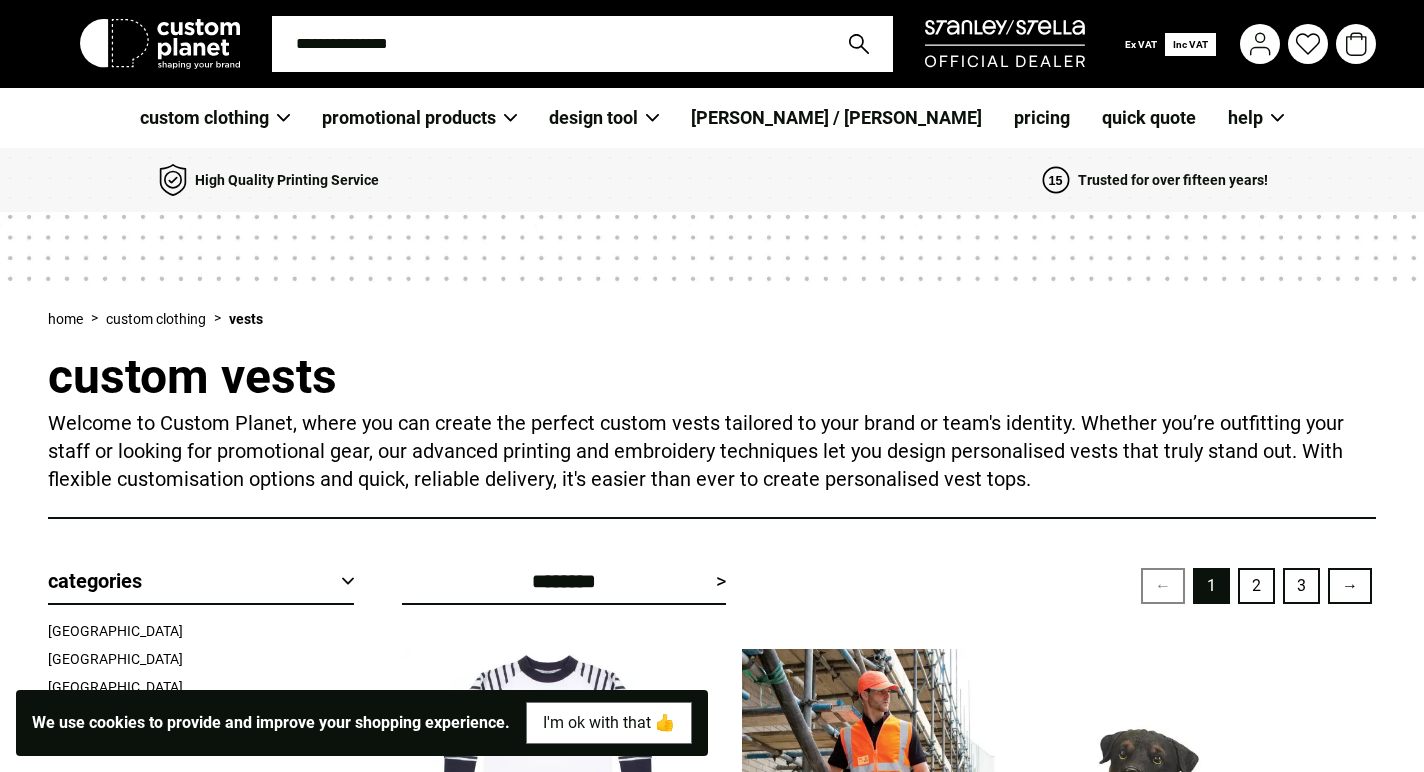 scroll, scrollTop: 0, scrollLeft: 0, axis: both 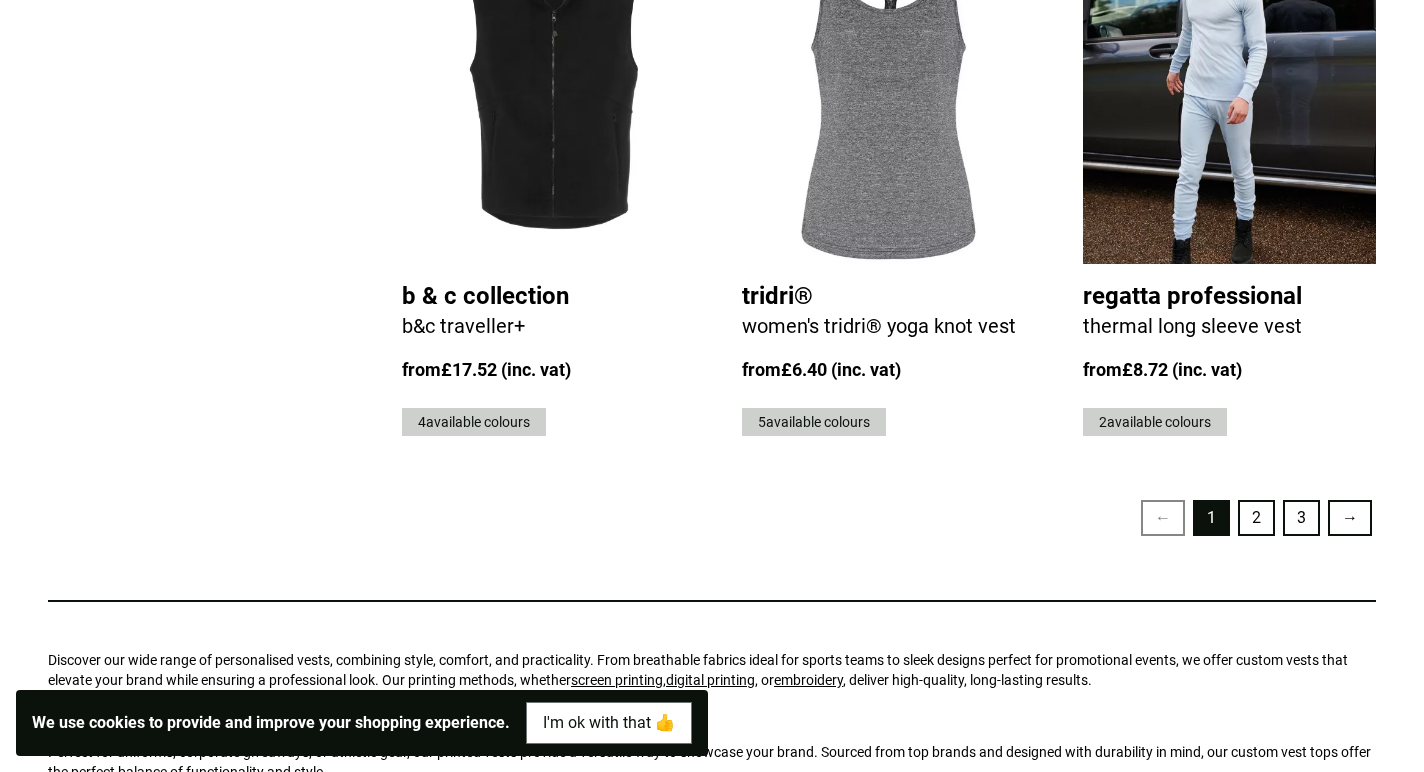 click on "2" at bounding box center (1256, 518) 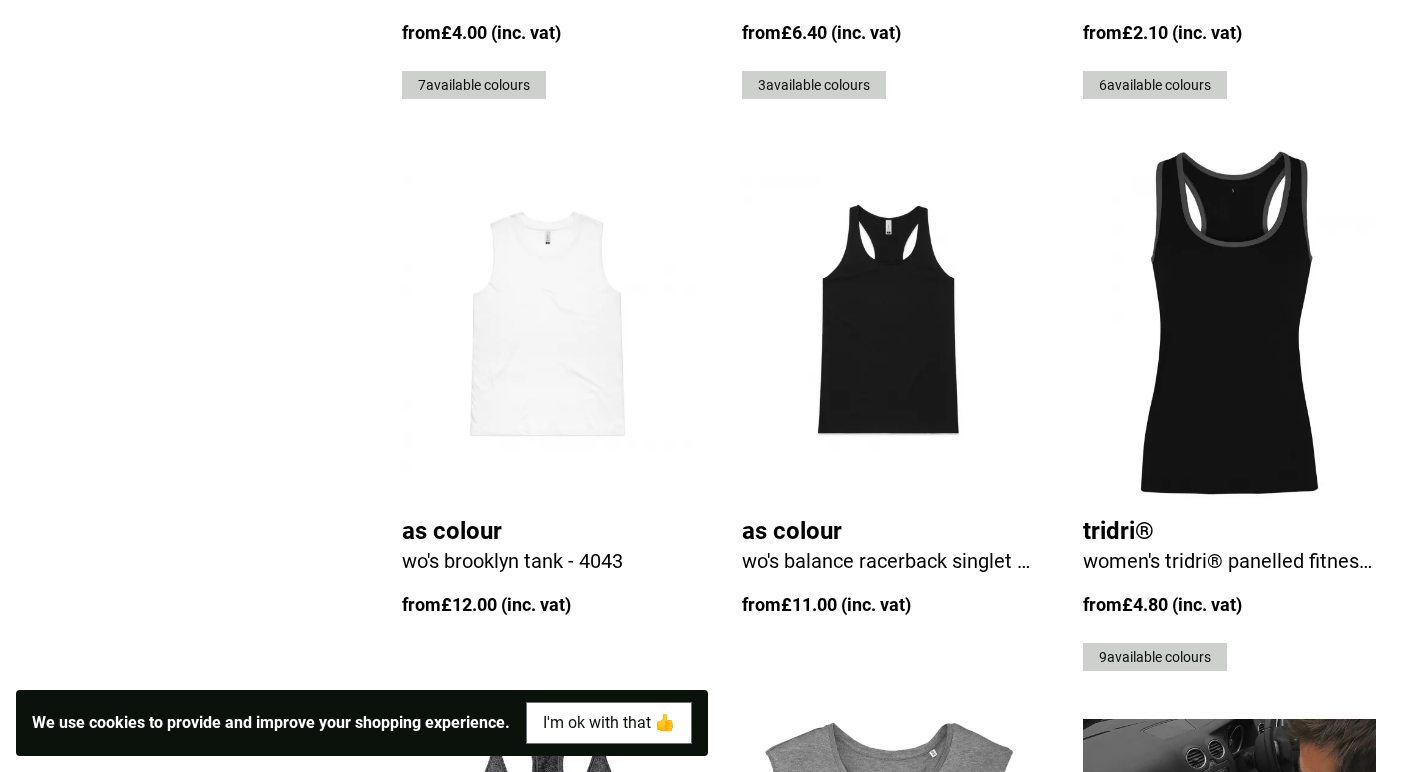 scroll, scrollTop: 4007, scrollLeft: 0, axis: vertical 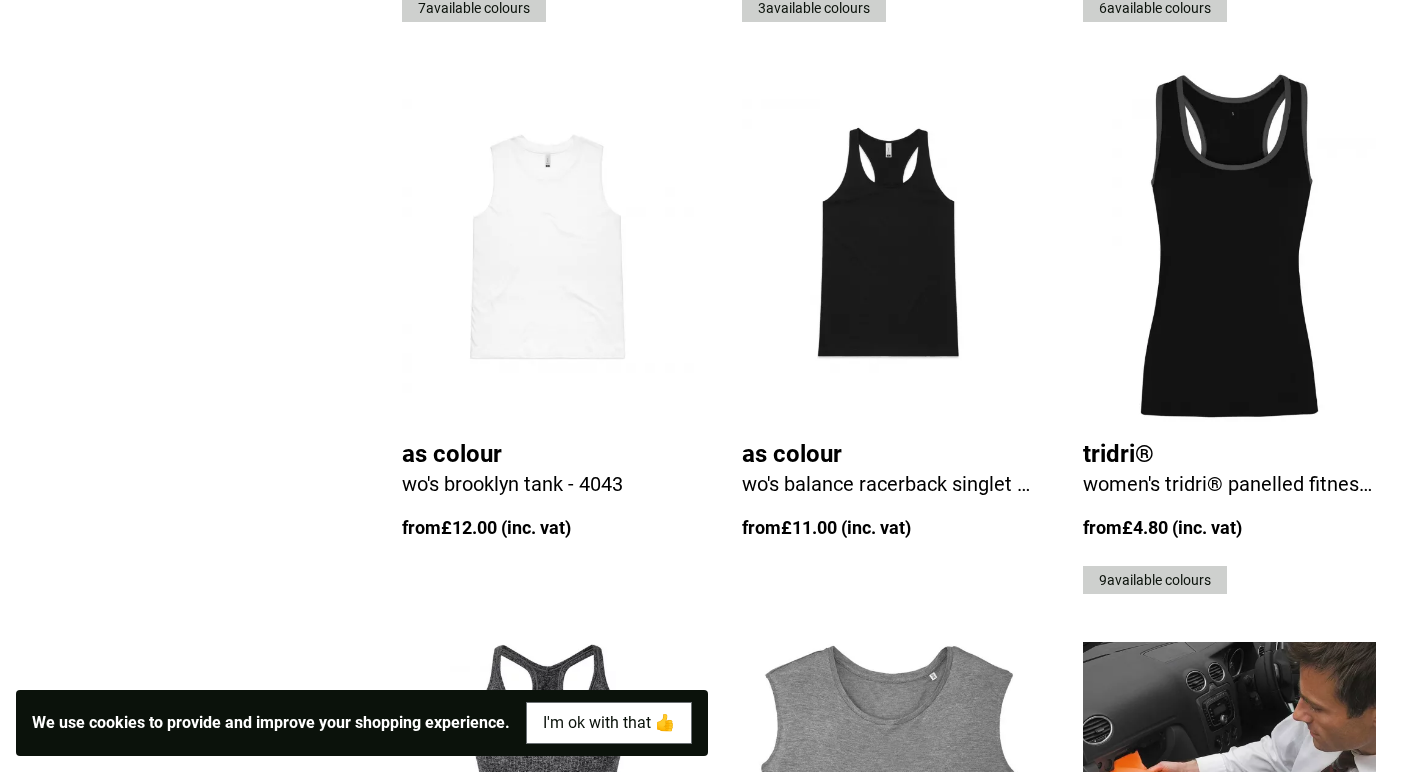 click at bounding box center [548, 245] 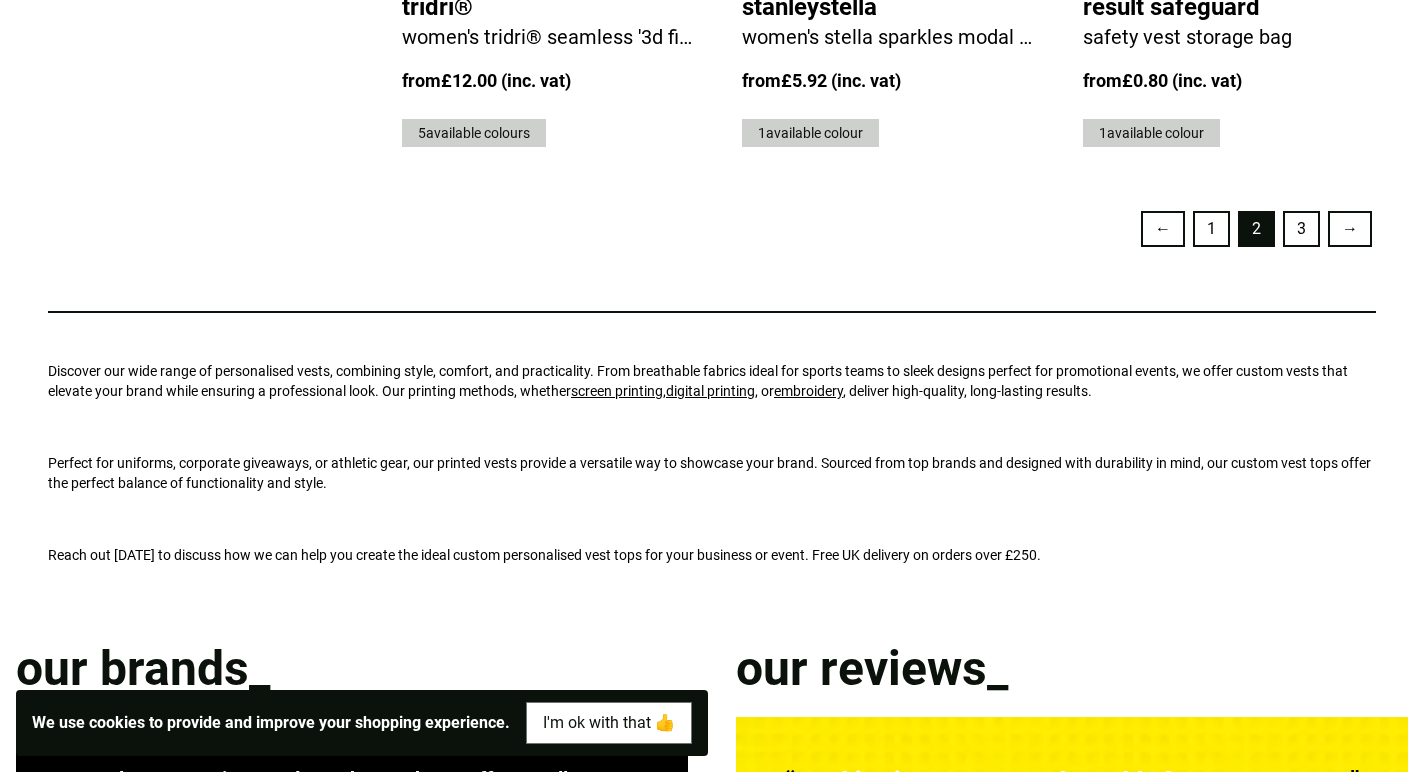 scroll, scrollTop: 5026, scrollLeft: 0, axis: vertical 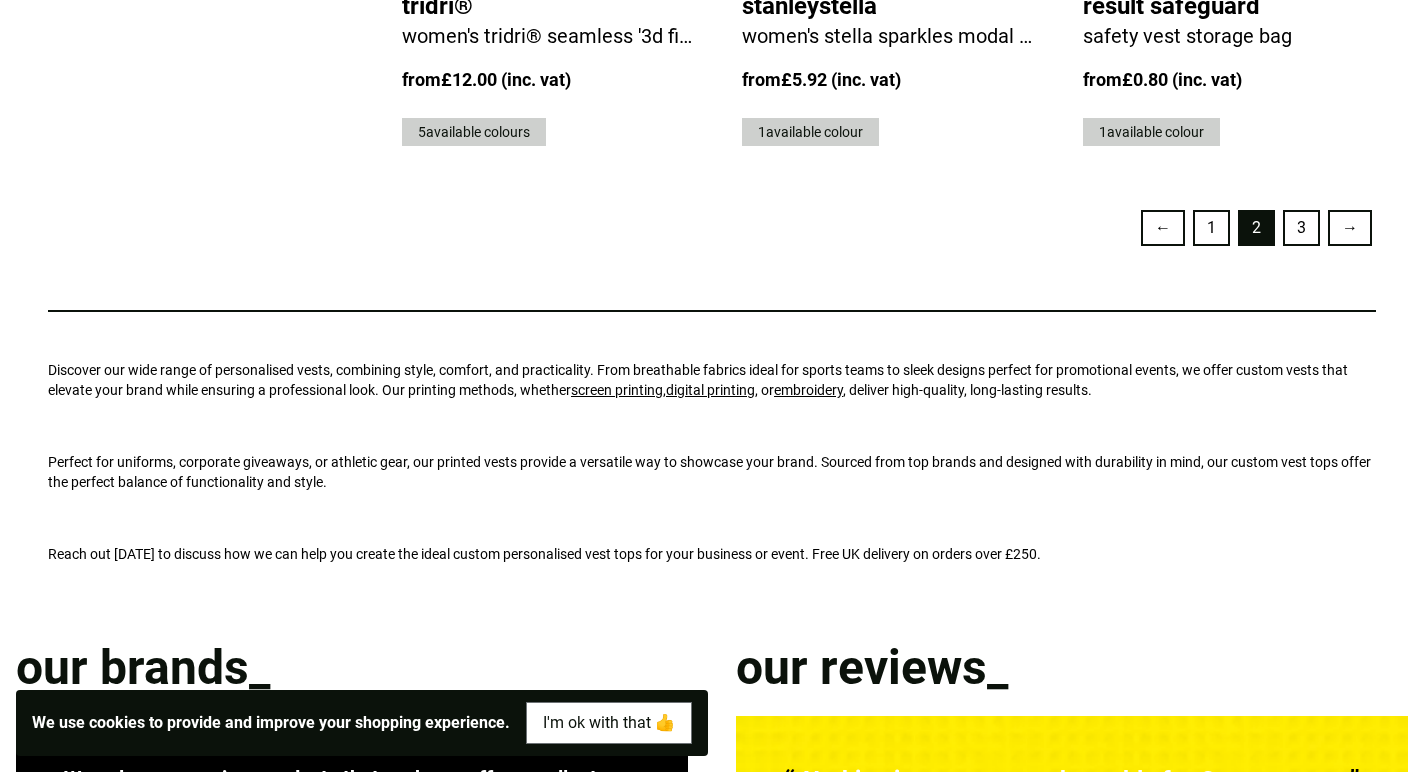 click on "3" at bounding box center (1301, 228) 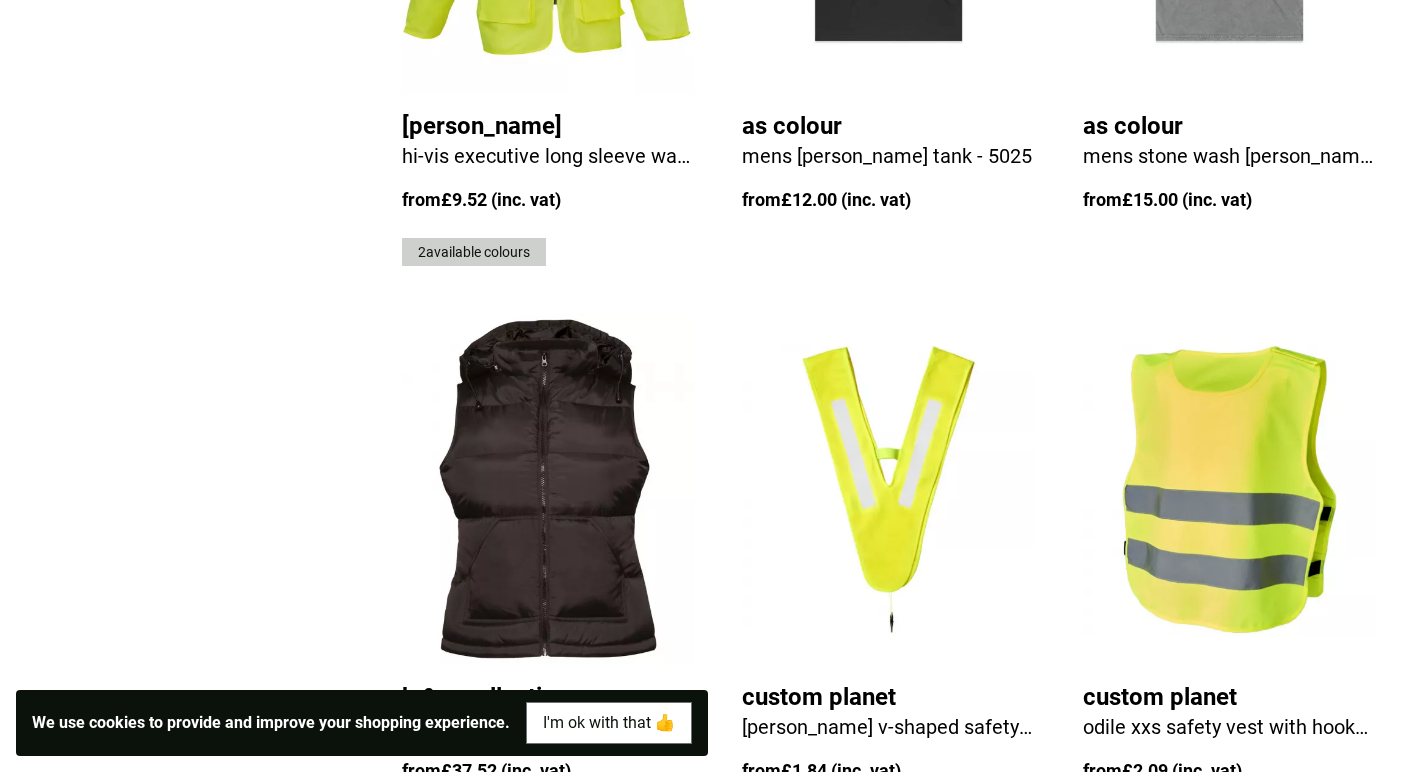 scroll, scrollTop: 2867, scrollLeft: 0, axis: vertical 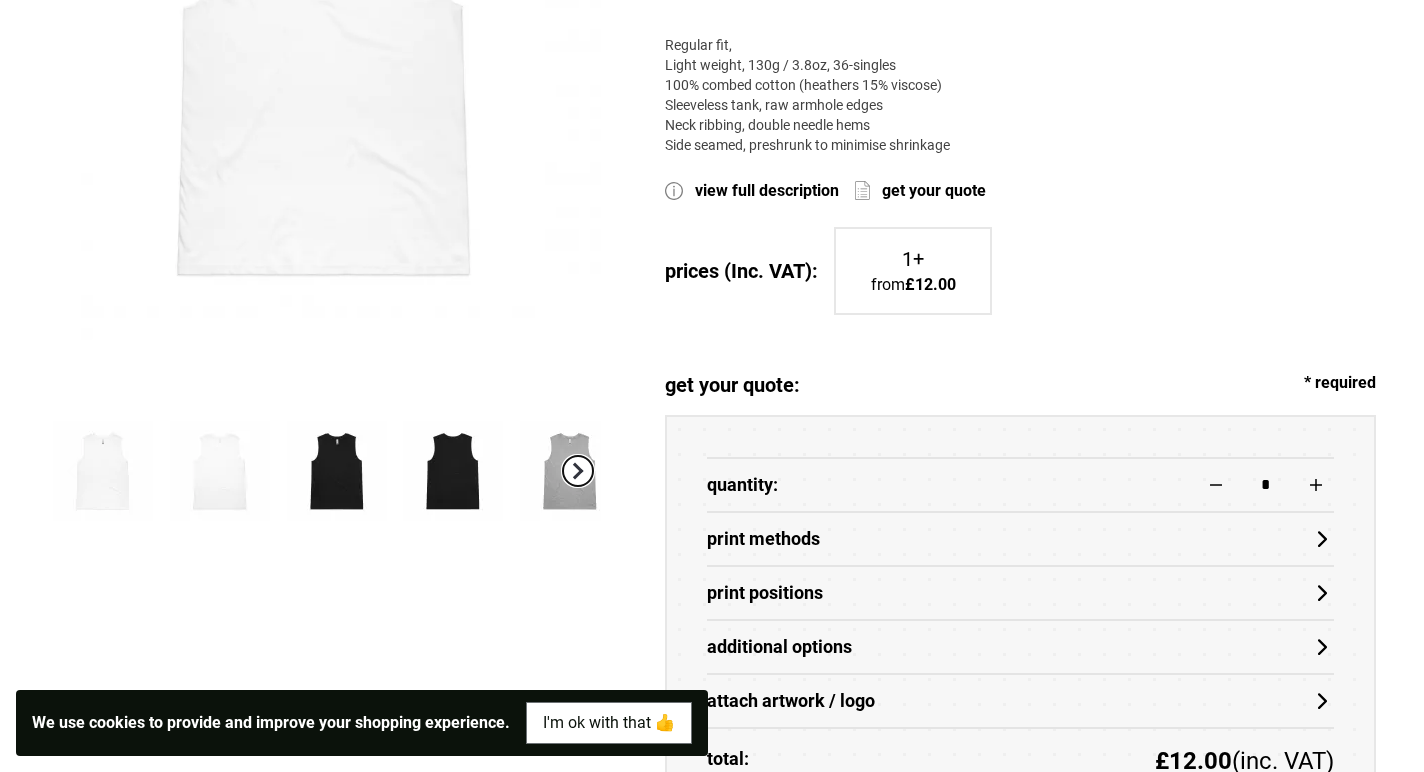 click at bounding box center [578, 471] 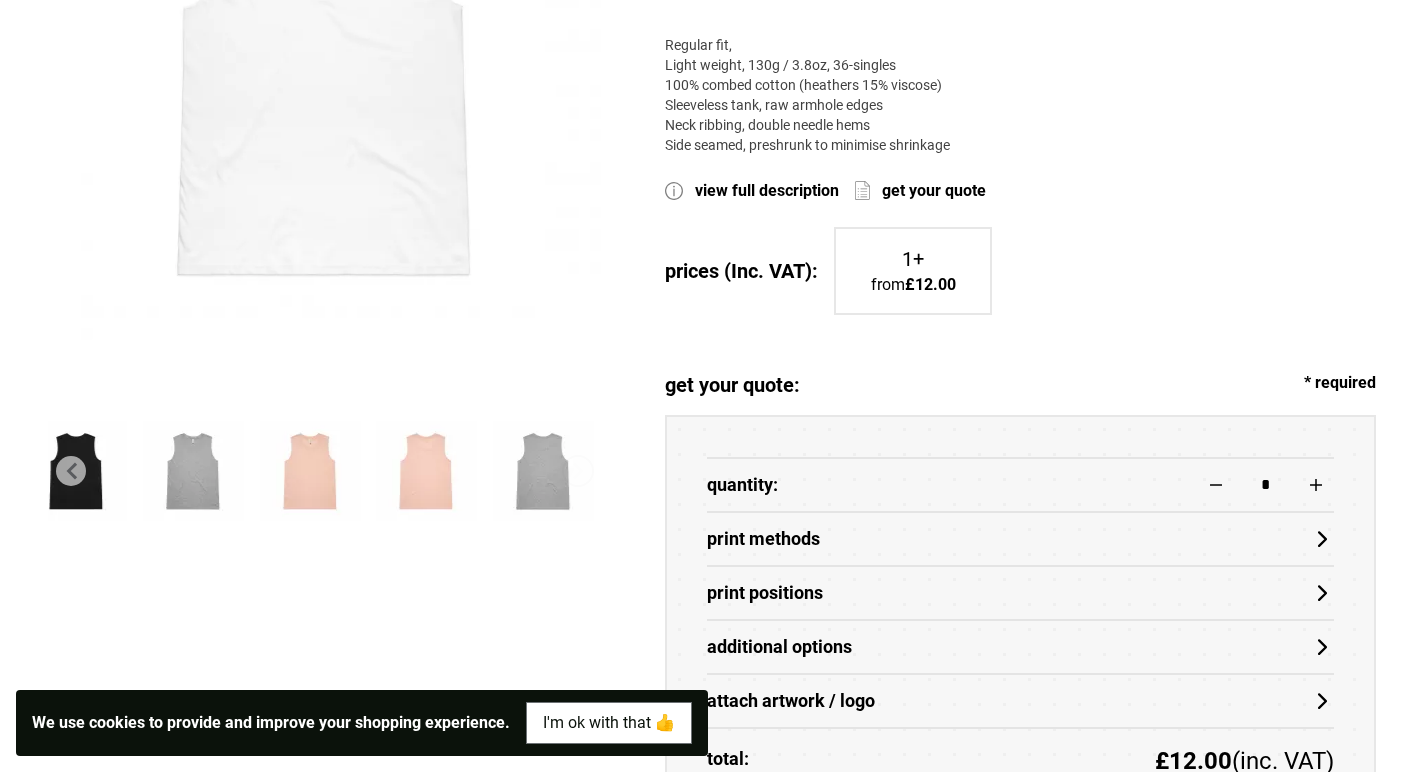 click at bounding box center [578, 471] 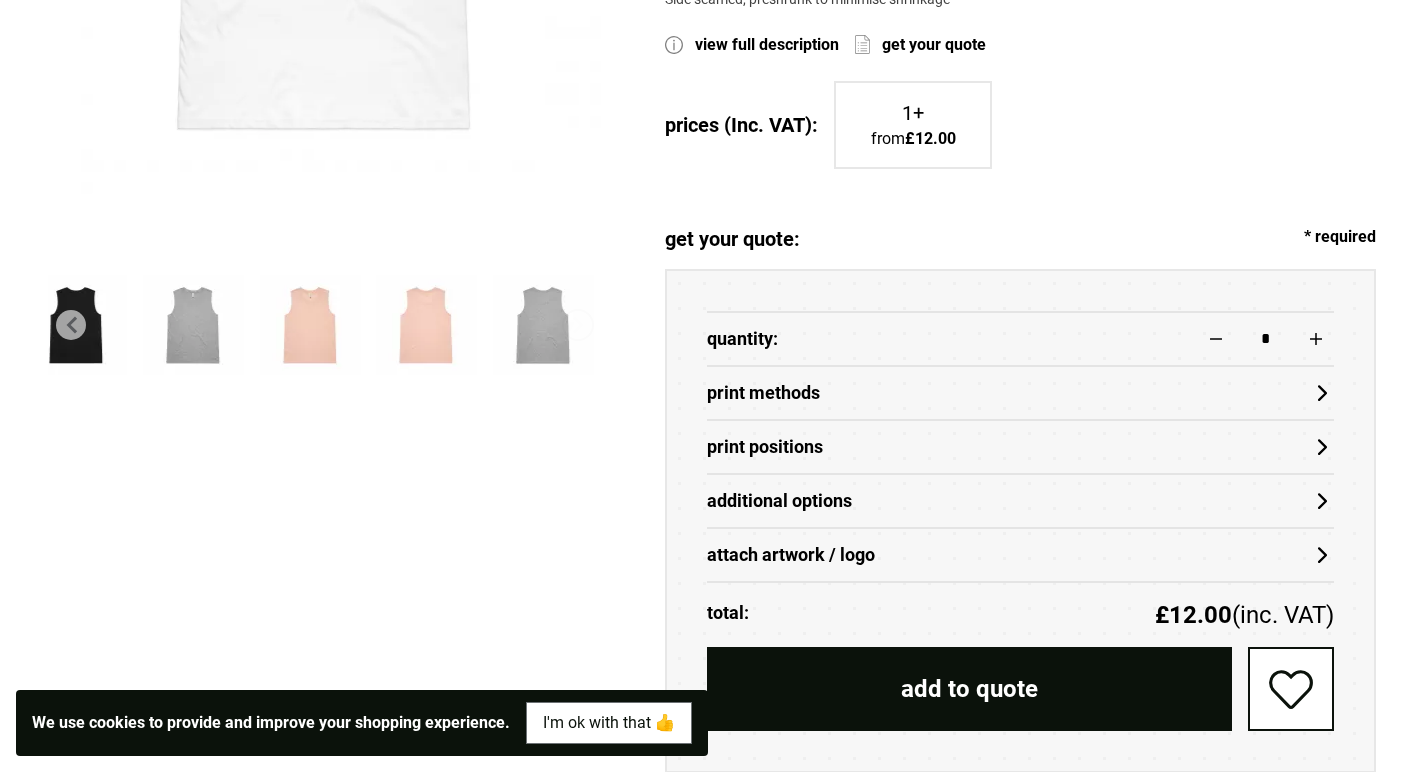 scroll, scrollTop: 699, scrollLeft: 0, axis: vertical 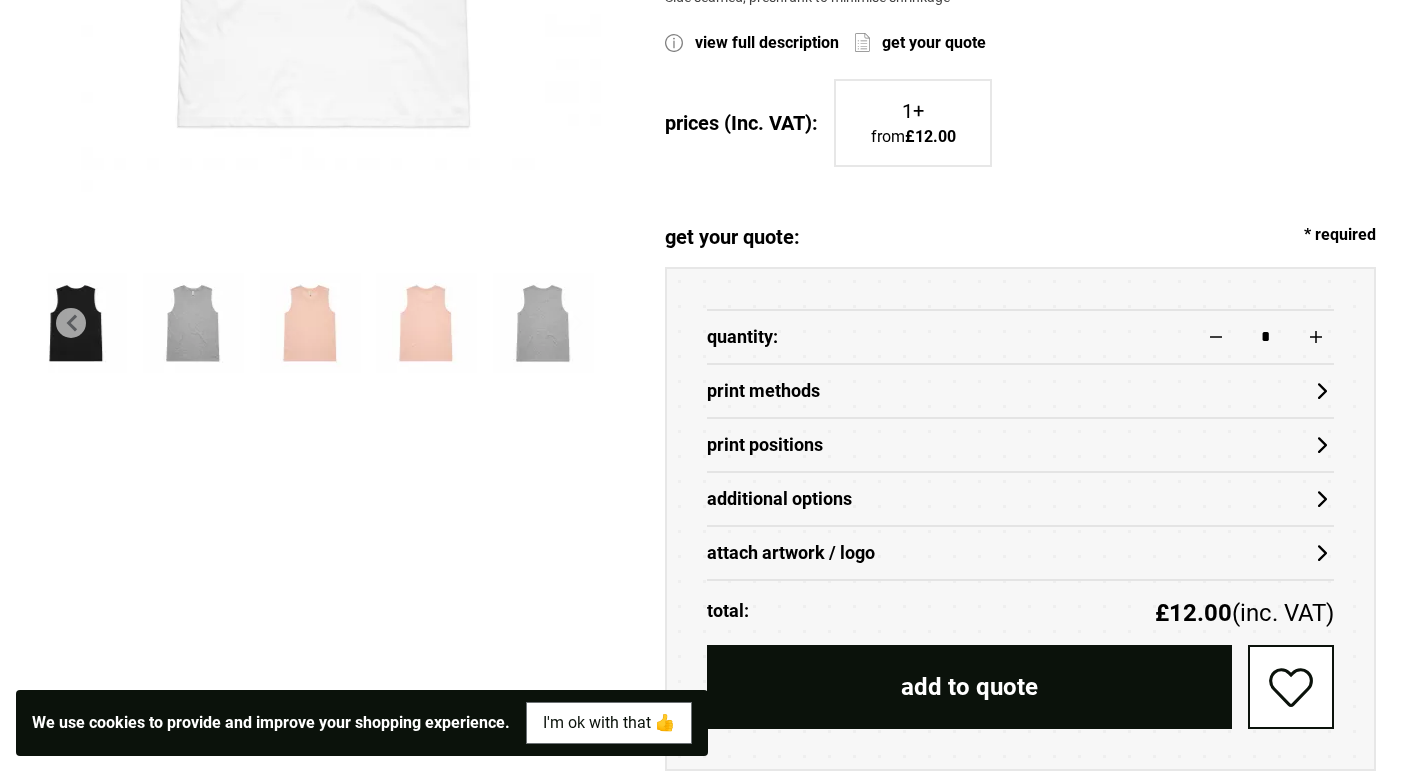 click on "attach artwork / logo" at bounding box center (1020, 553) 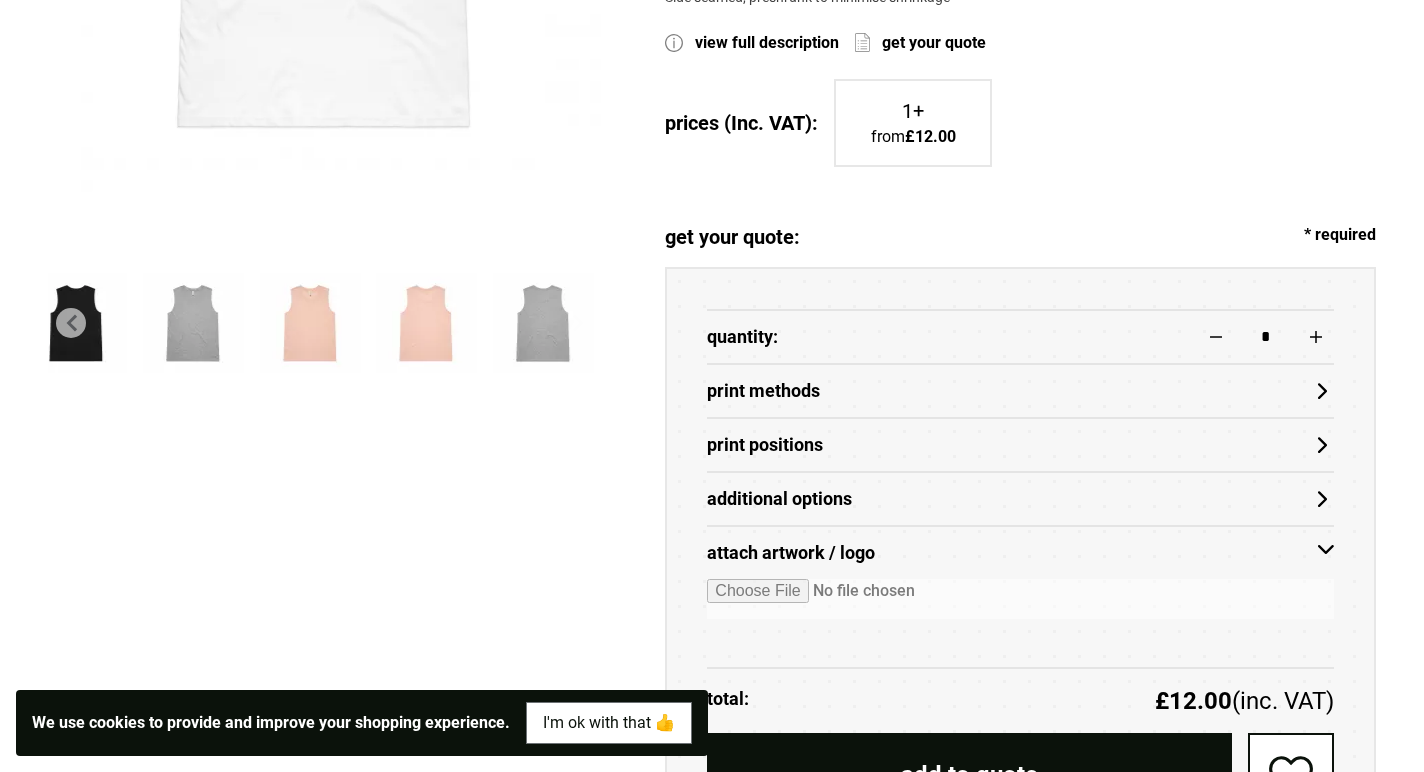 click on "Additional Options" at bounding box center [1020, 499] 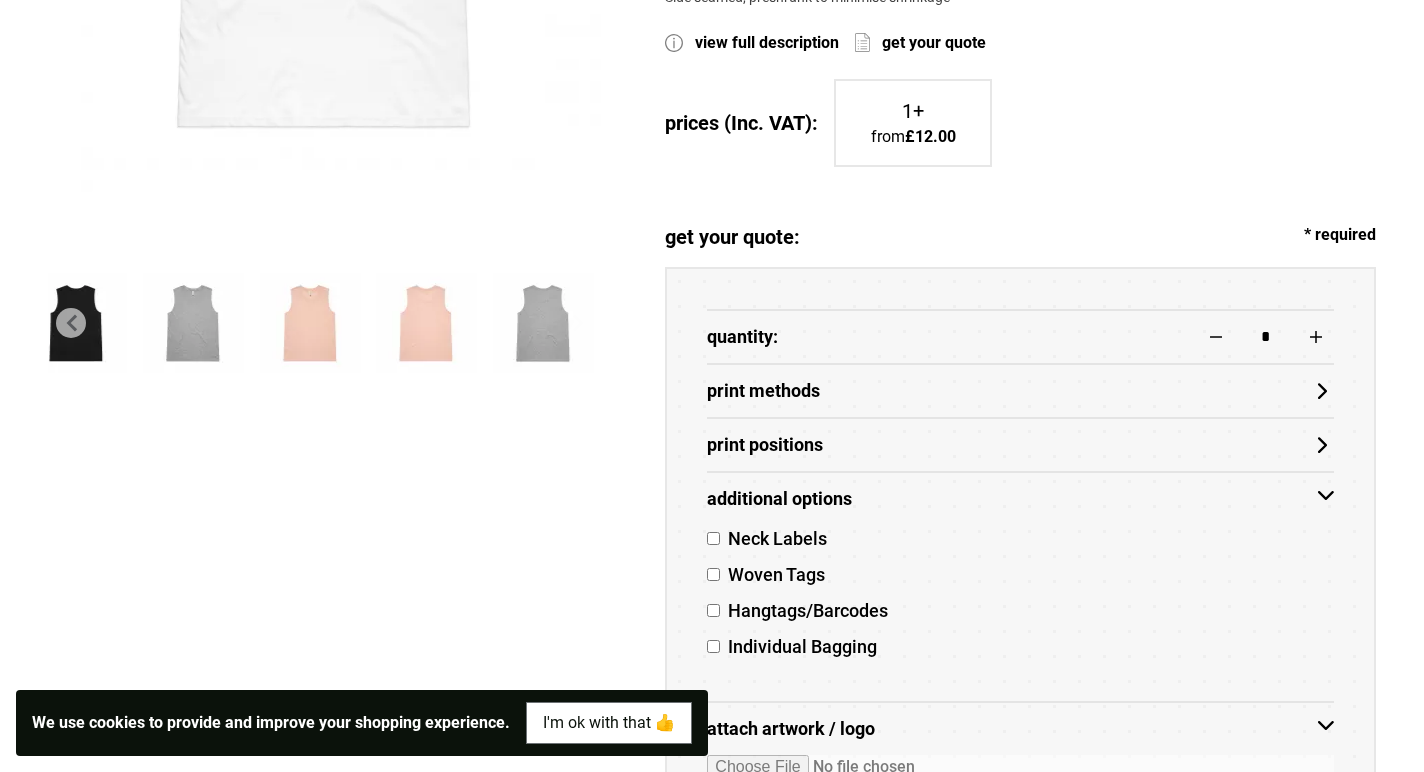 click on "Print Positions" at bounding box center [1020, 445] 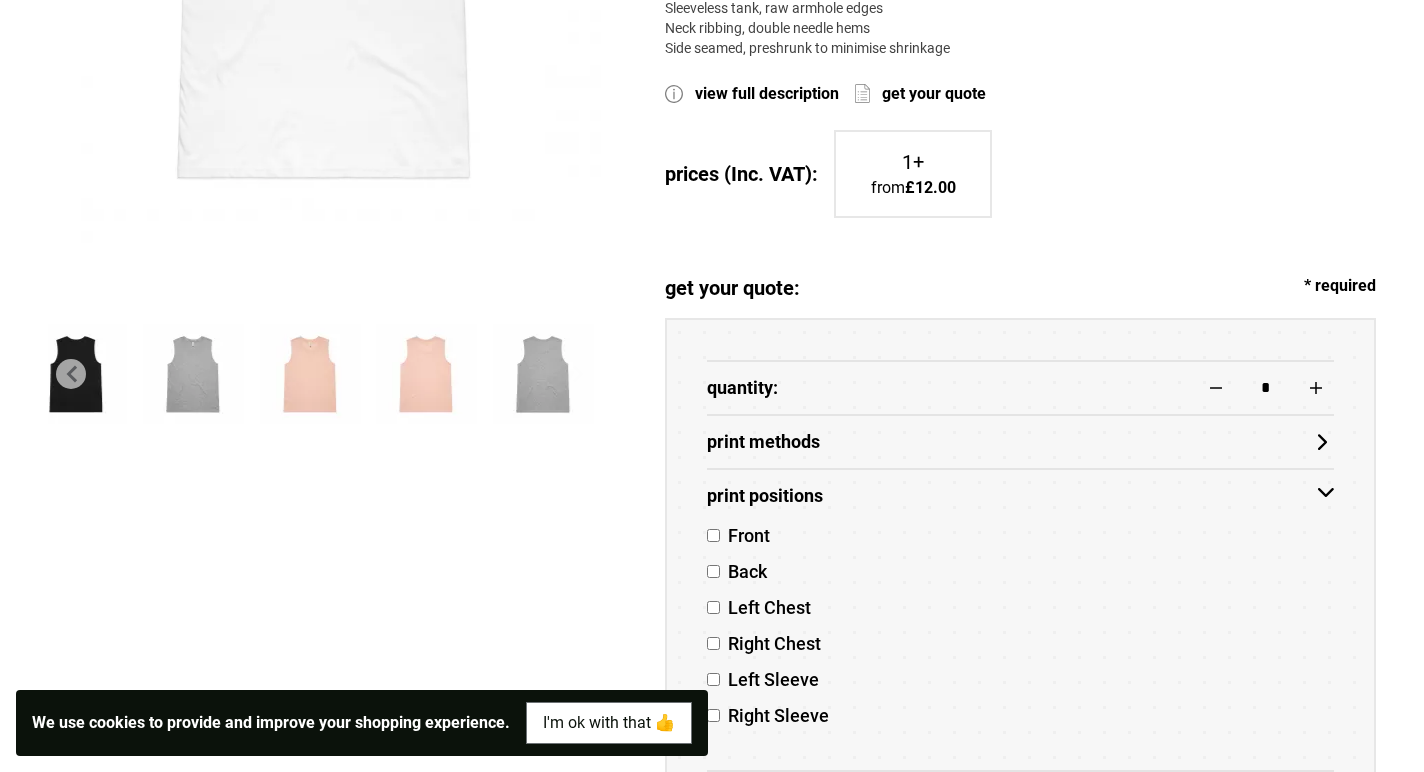 scroll, scrollTop: 642, scrollLeft: 0, axis: vertical 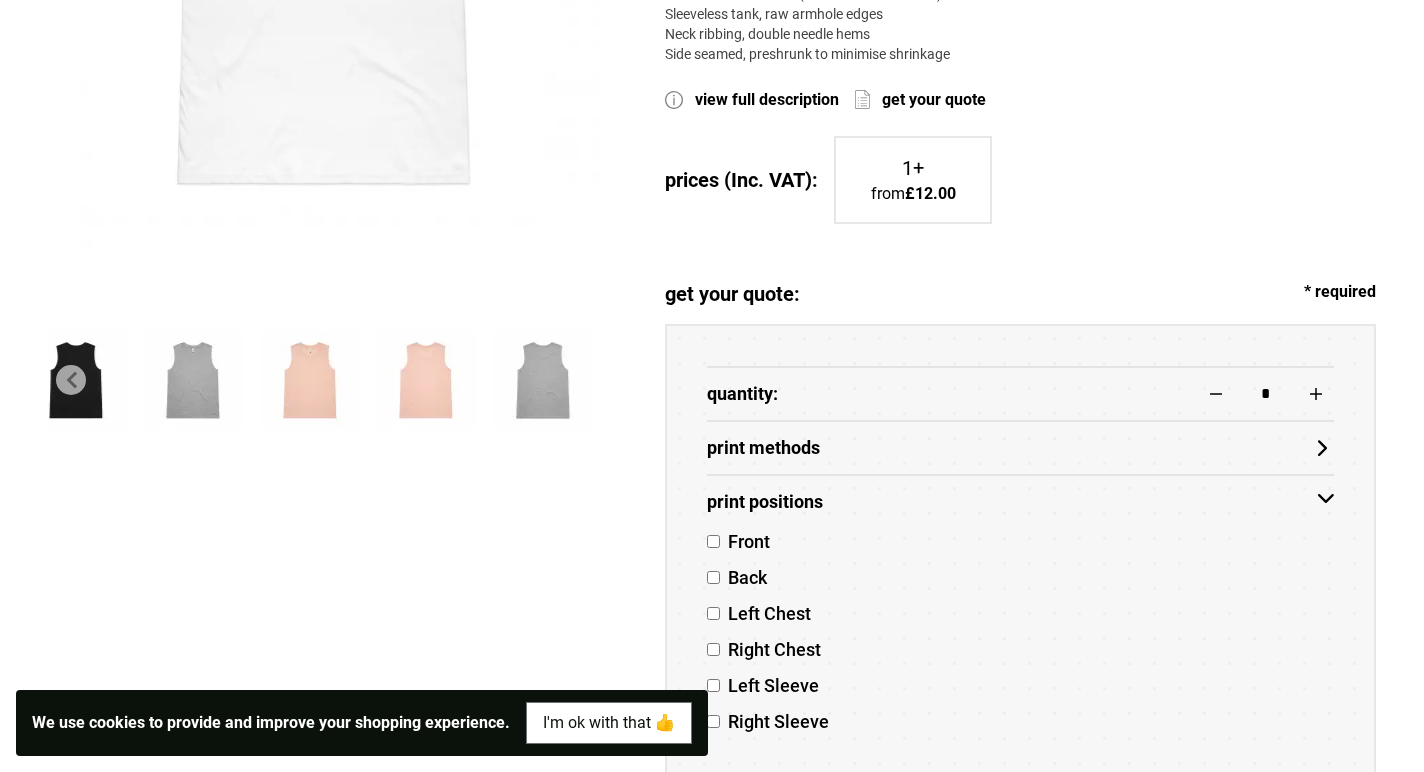 click on "Print Methods" at bounding box center (1020, 448) 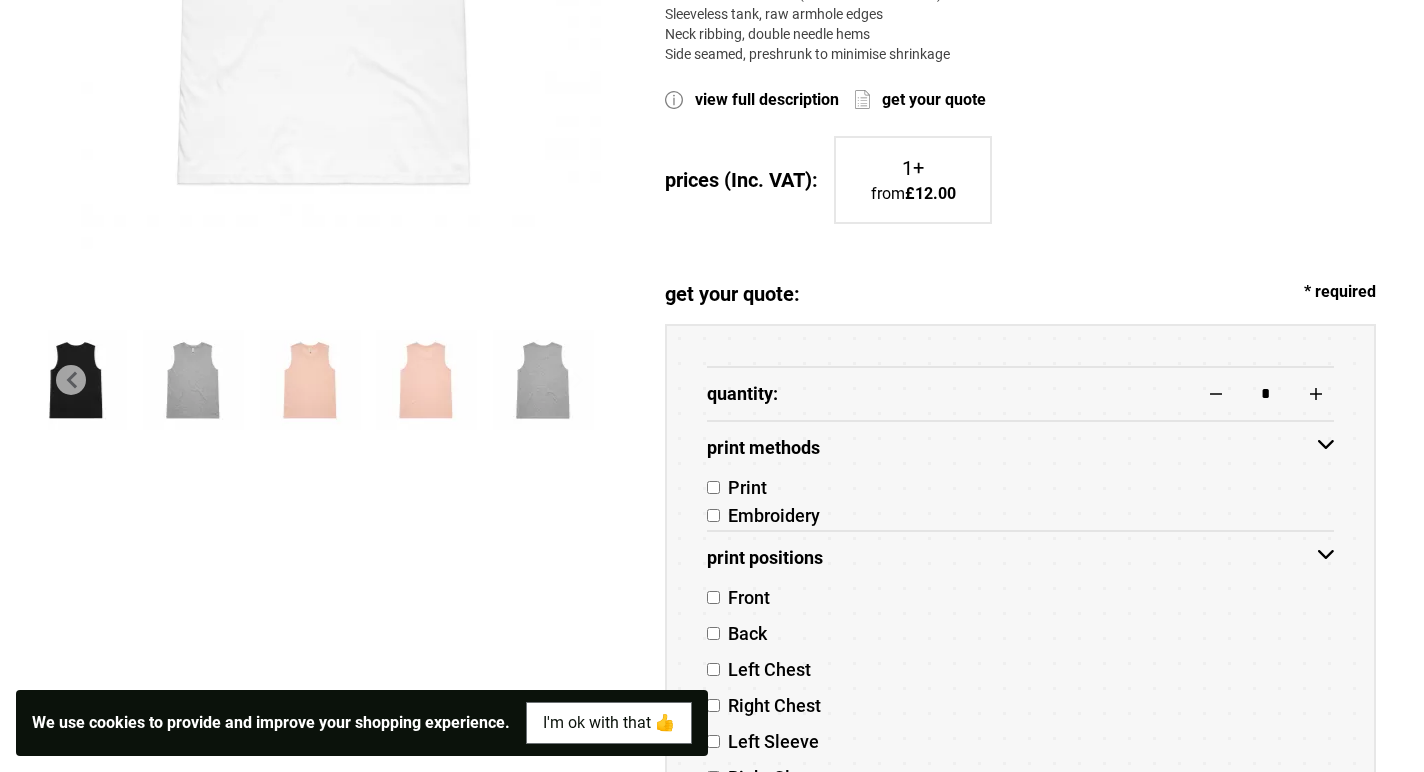 click on "Embroidery" at bounding box center [770, 515] 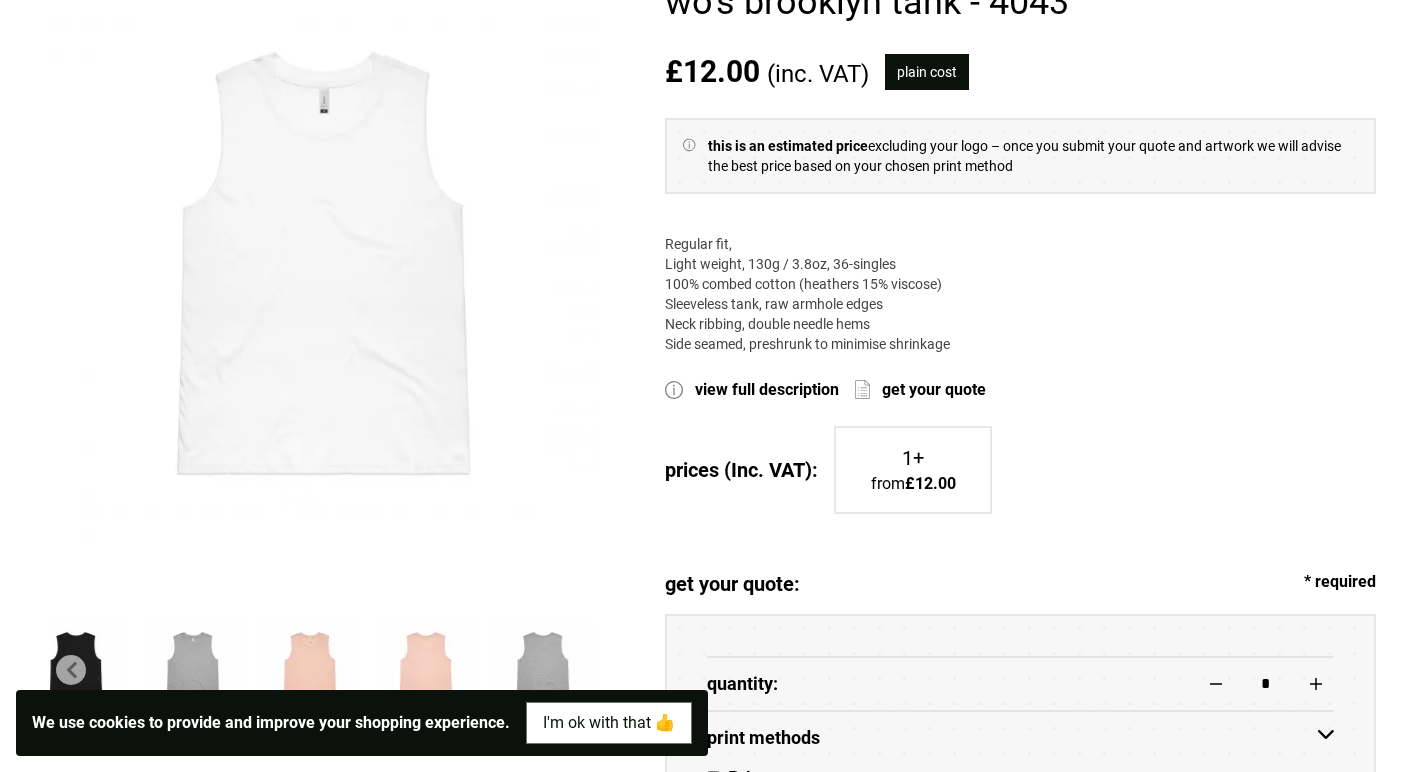 scroll, scrollTop: 353, scrollLeft: 0, axis: vertical 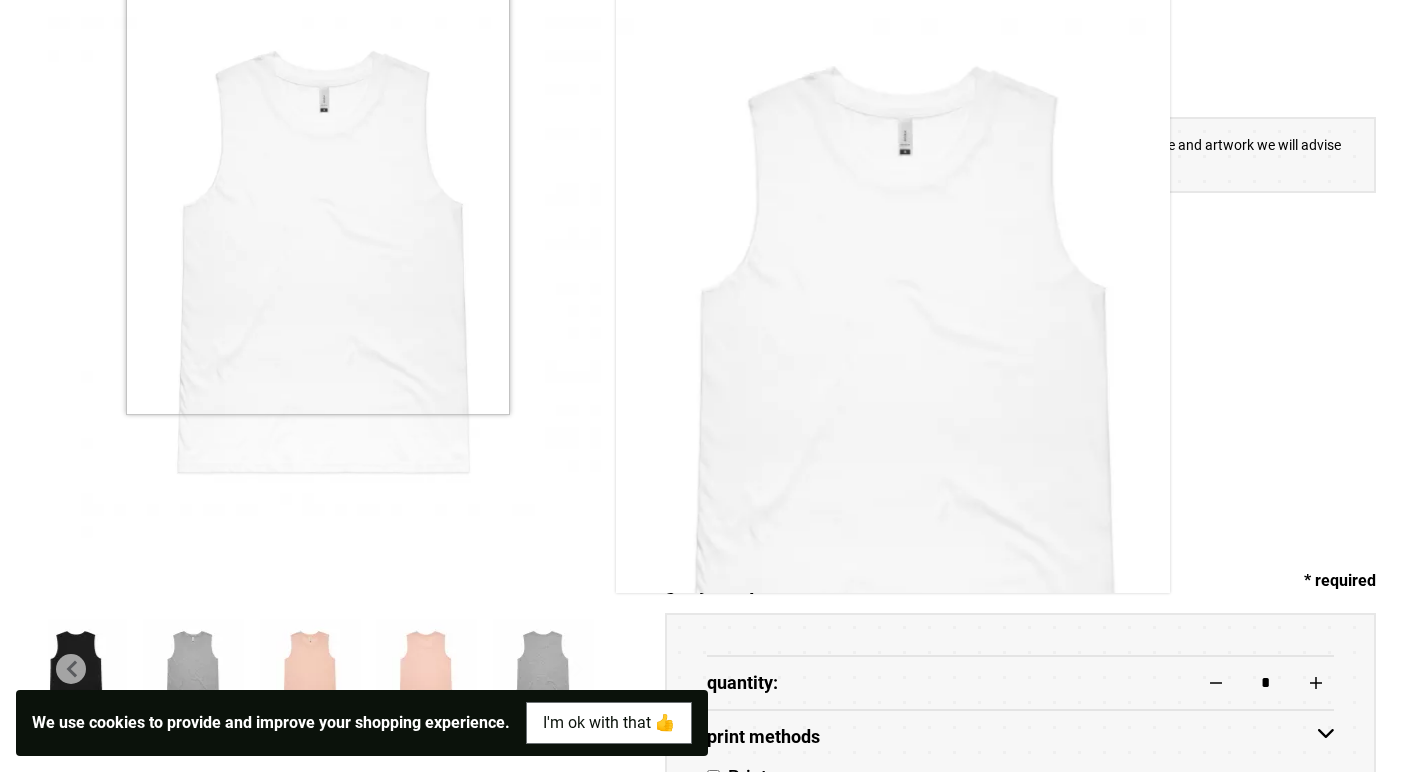 click at bounding box center (324, 261) 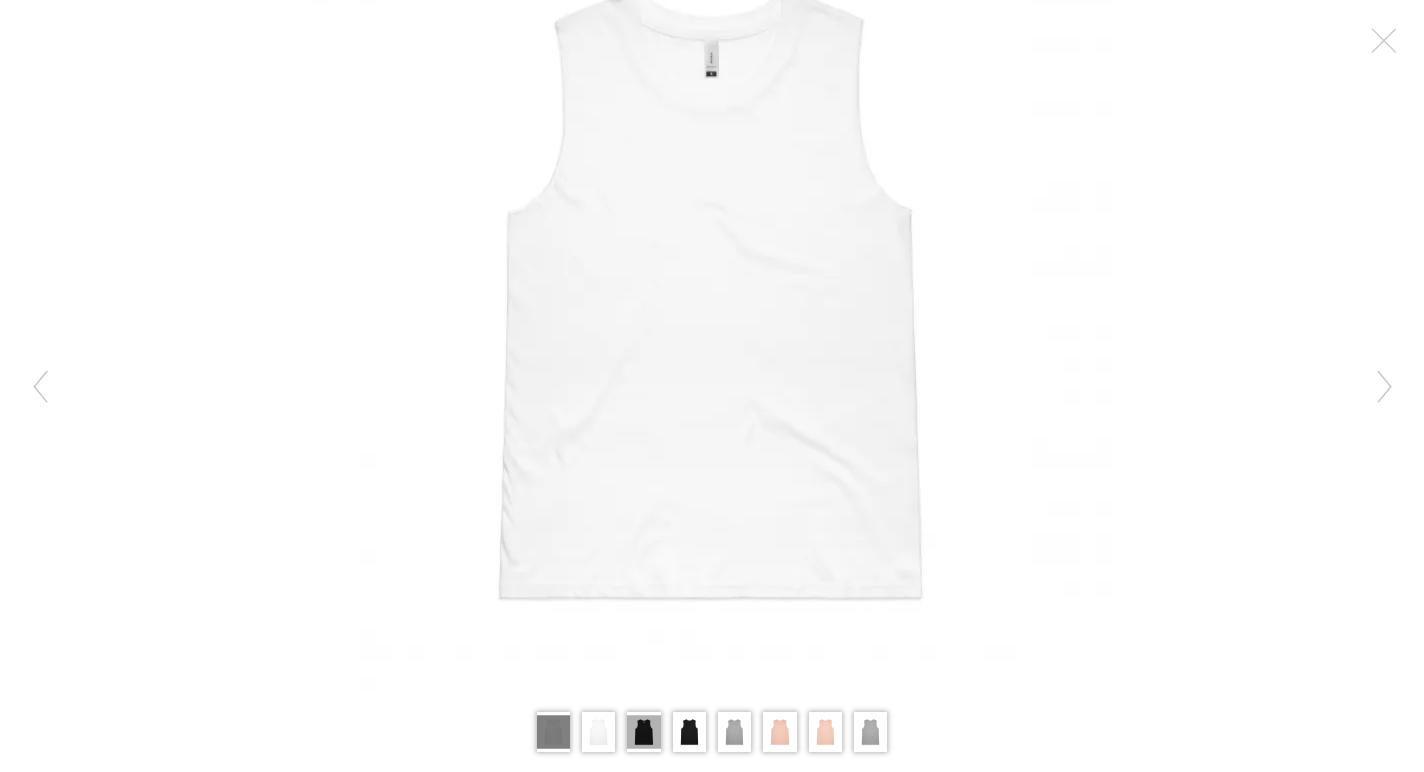 click at bounding box center [643, 732] 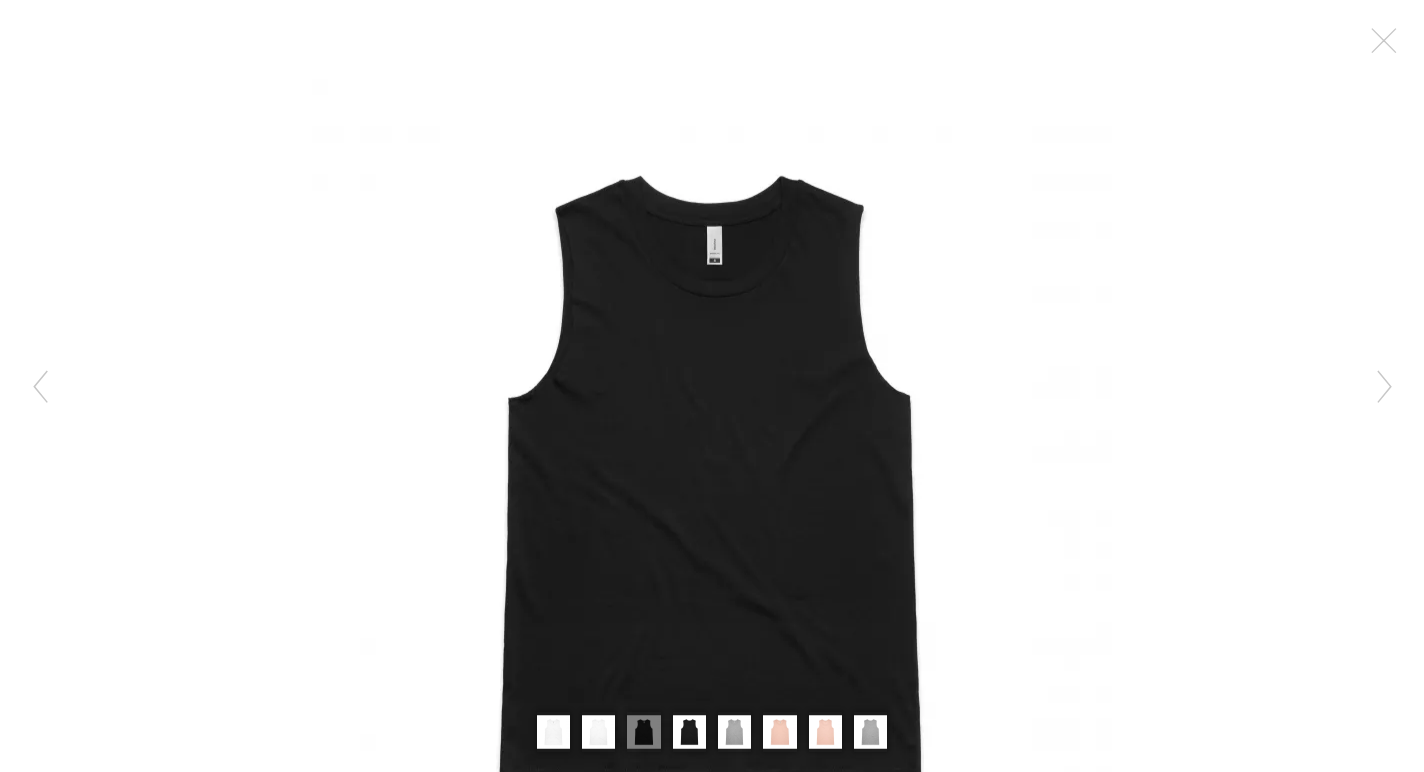 click at bounding box center (712, 386) 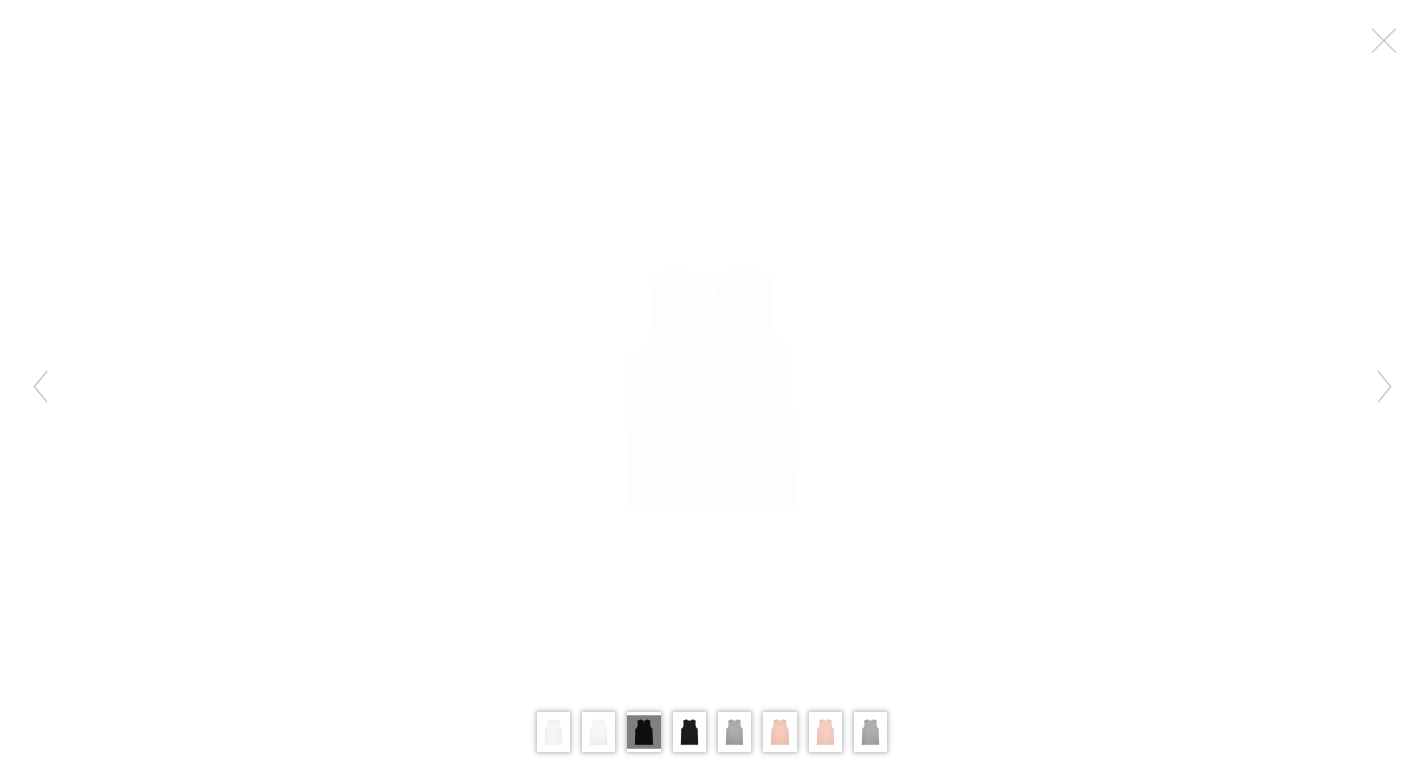 click on "£12.00   £10.00   POA (inc. VAT) (ex. VAT) plain cost  this is an estimated price  excluding your logo – once you submit your quote and artwork we will advise the best price based on your chosen print method  Regular fit,  Light weight, 130g / 3.8oz, 36-singles 100% combed cotton (heathers 15% viscose) Sleeveless tank, raw armhole edges Neck ribbing, double needle hems Side seamed, preshrunk to minimise shrinkage" at bounding box center (1020, 203) 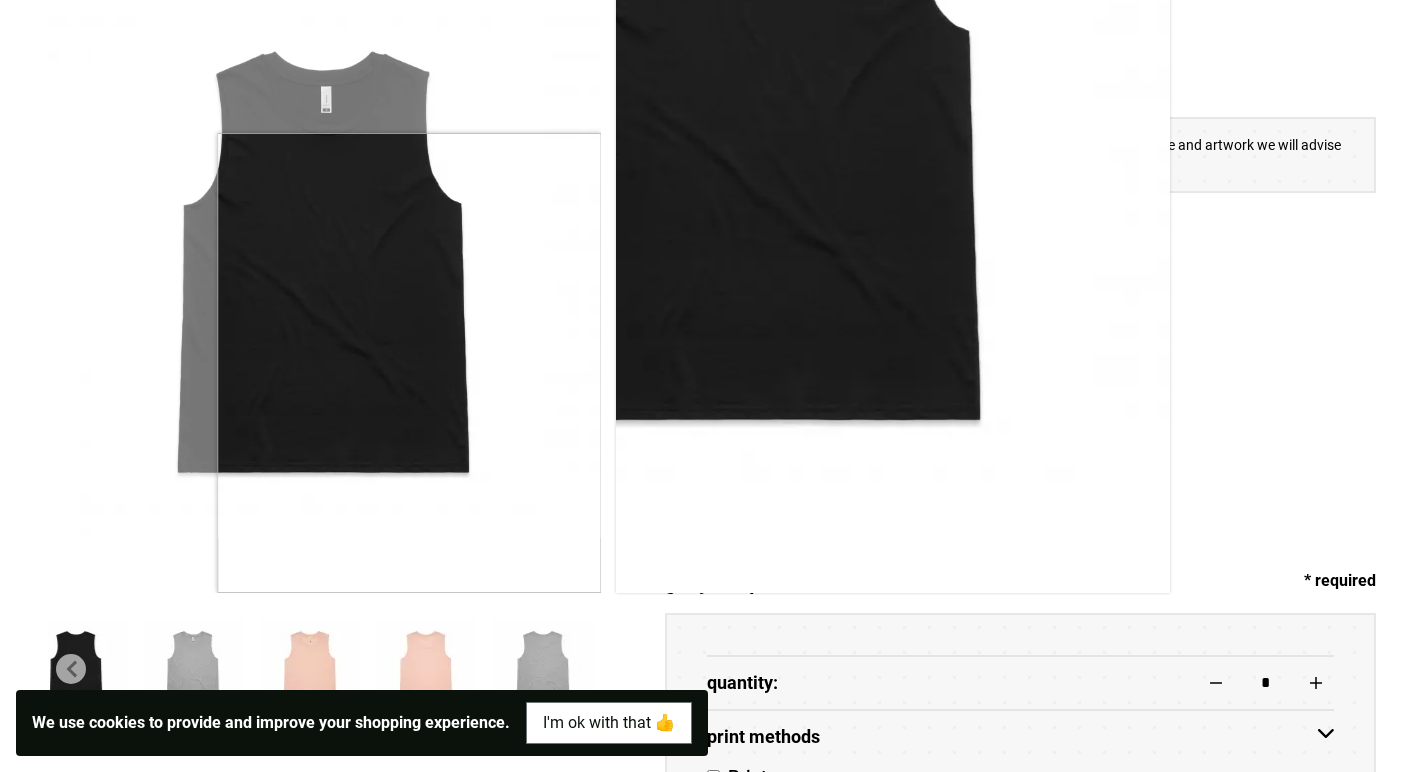 click at bounding box center (324, 261) 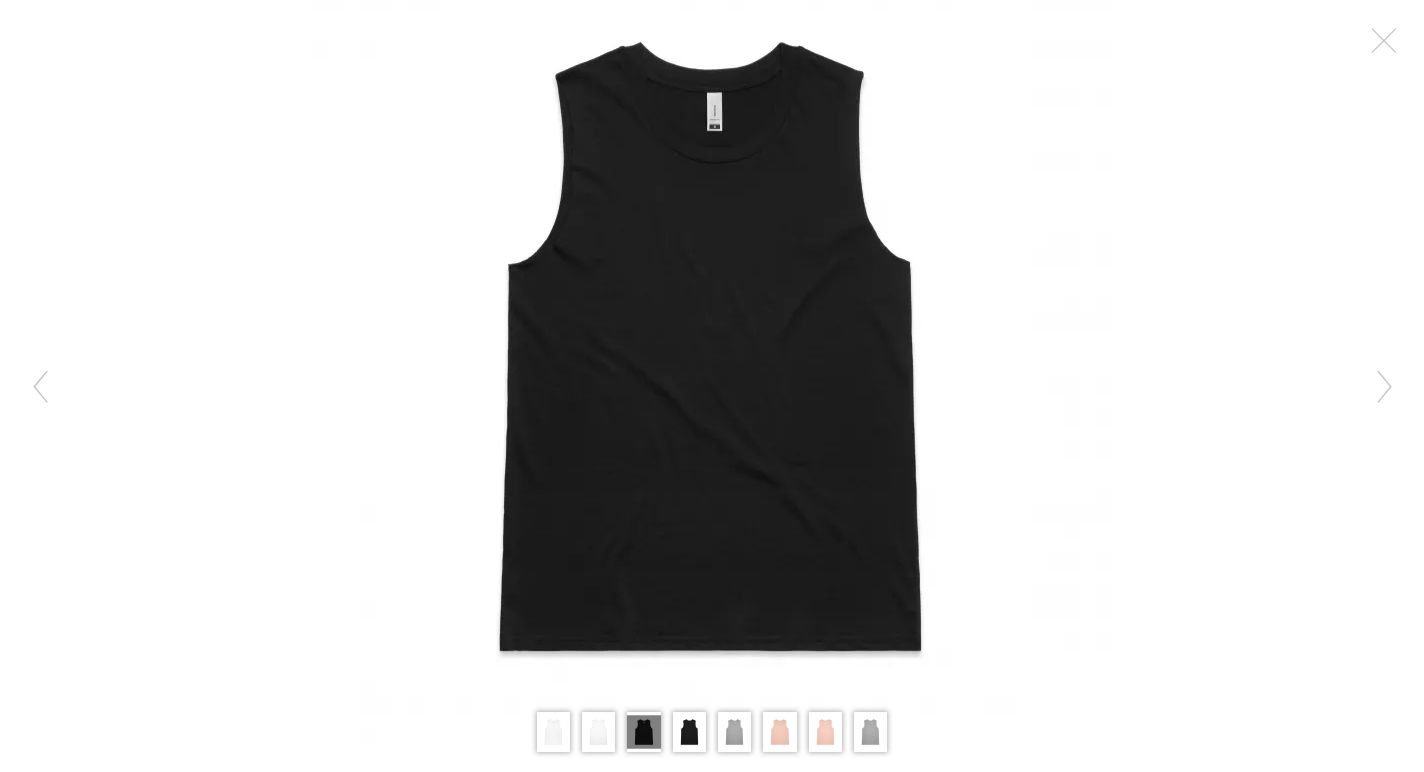 click at bounding box center [712, 386] 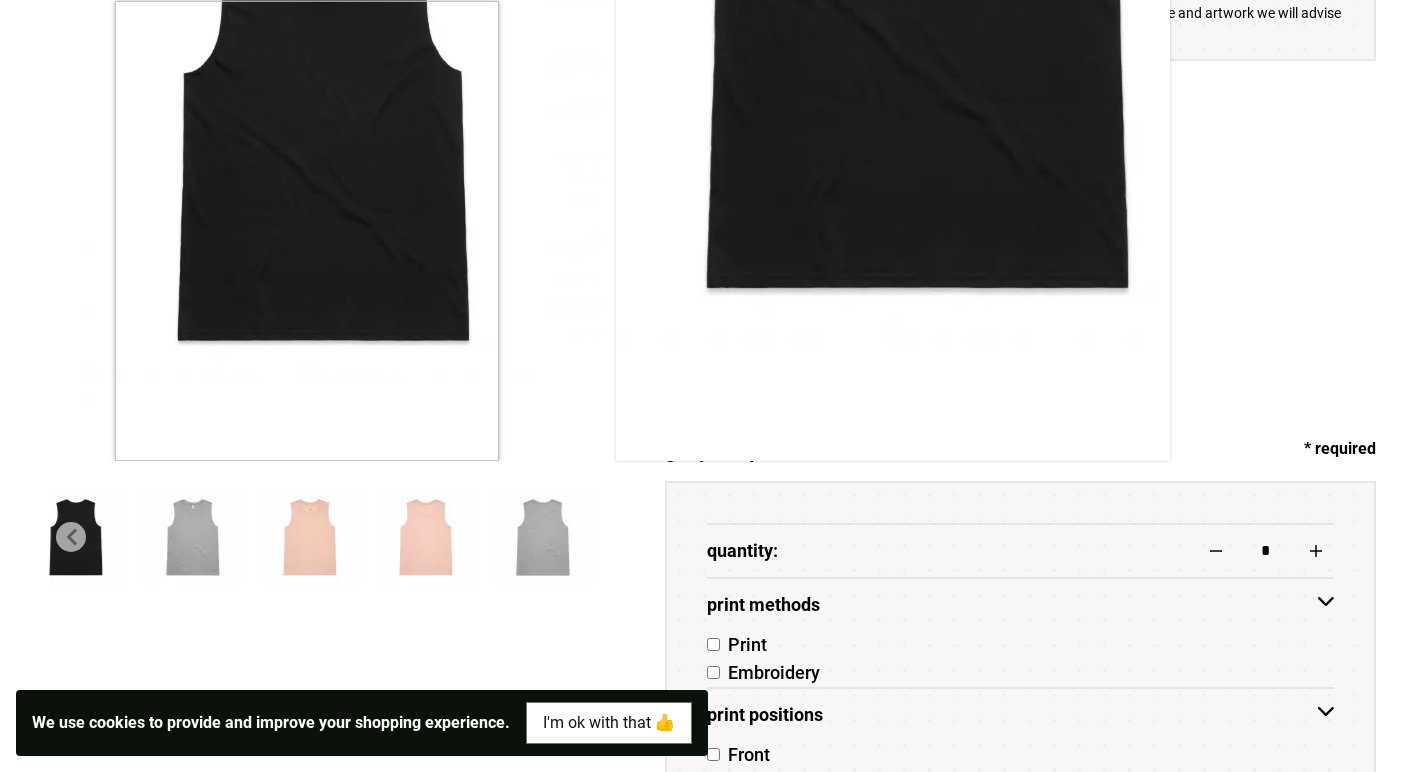 scroll, scrollTop: 509, scrollLeft: 0, axis: vertical 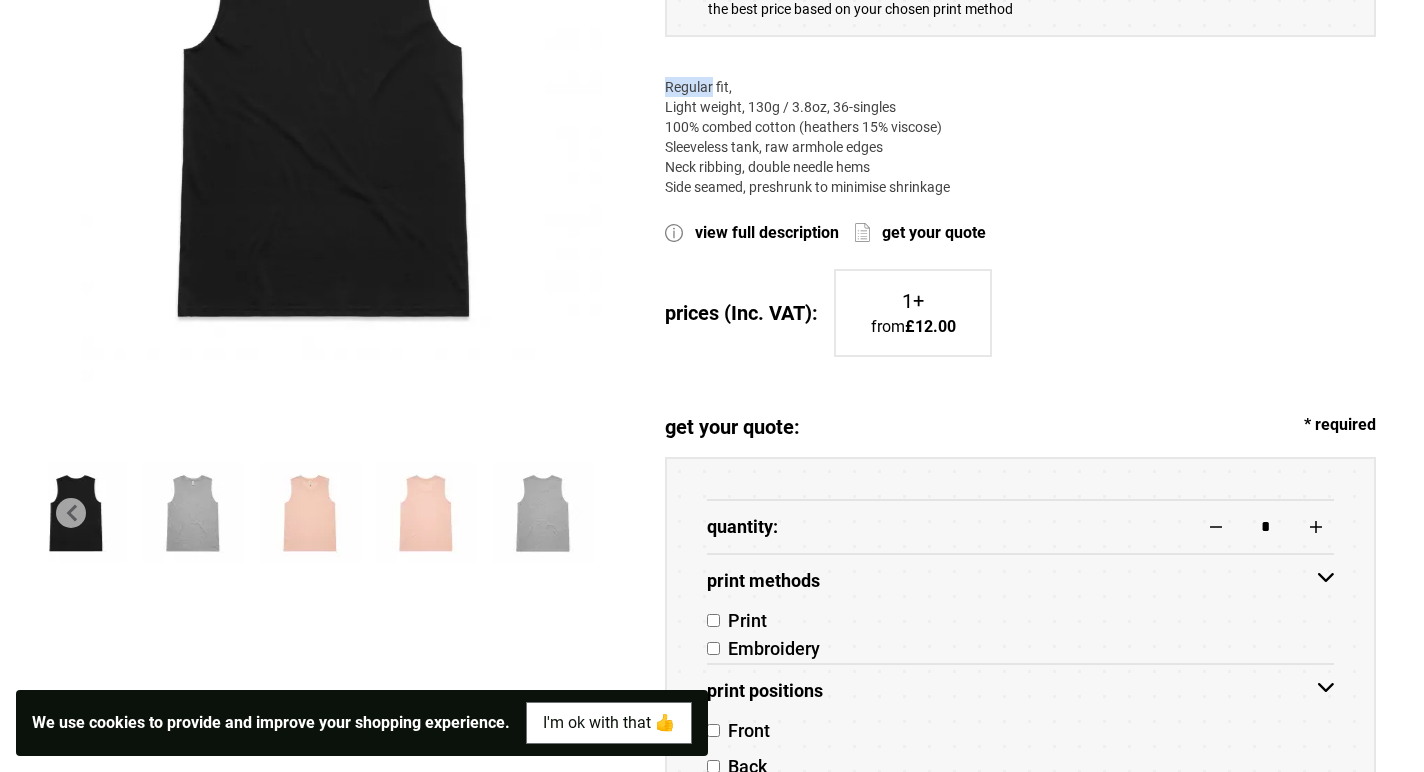 click at bounding box center [76, 513] 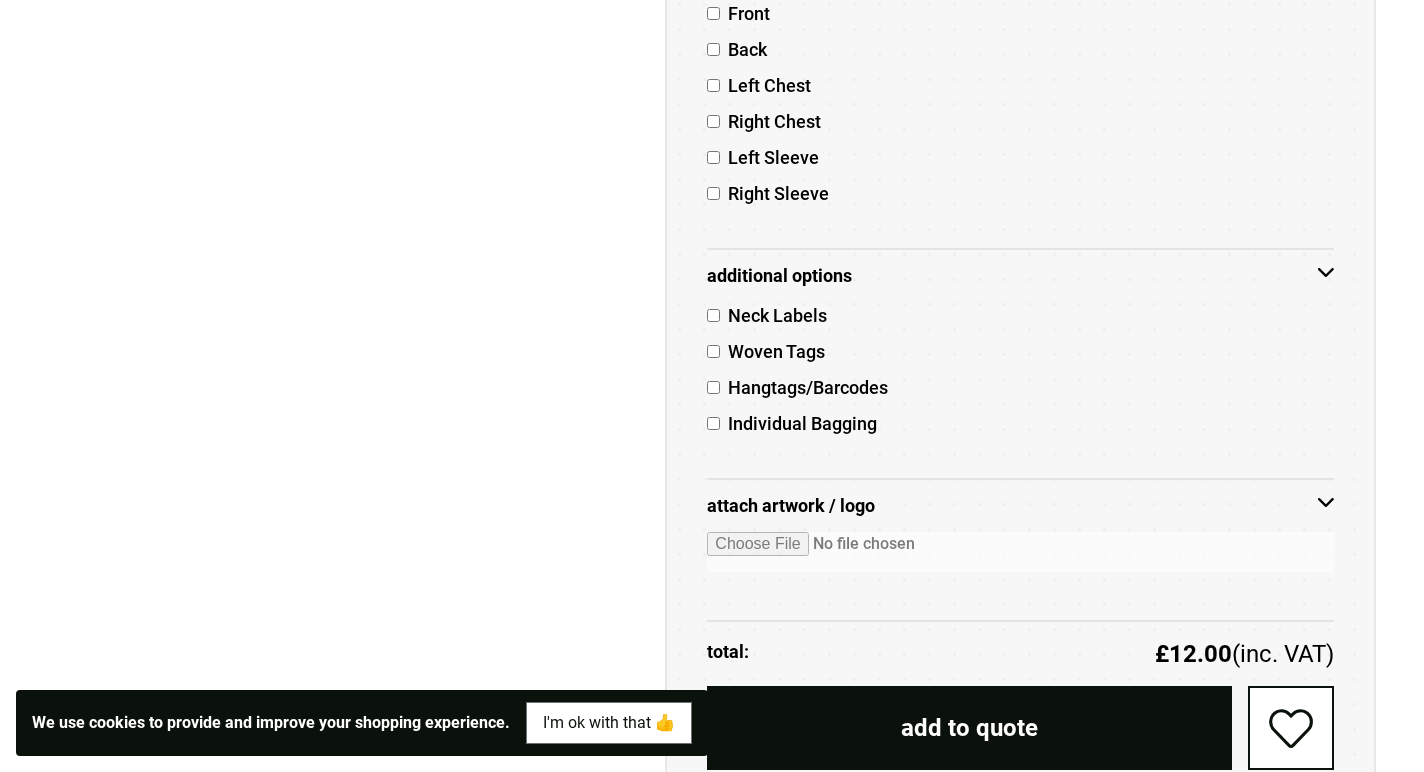 scroll, scrollTop: 1234, scrollLeft: 0, axis: vertical 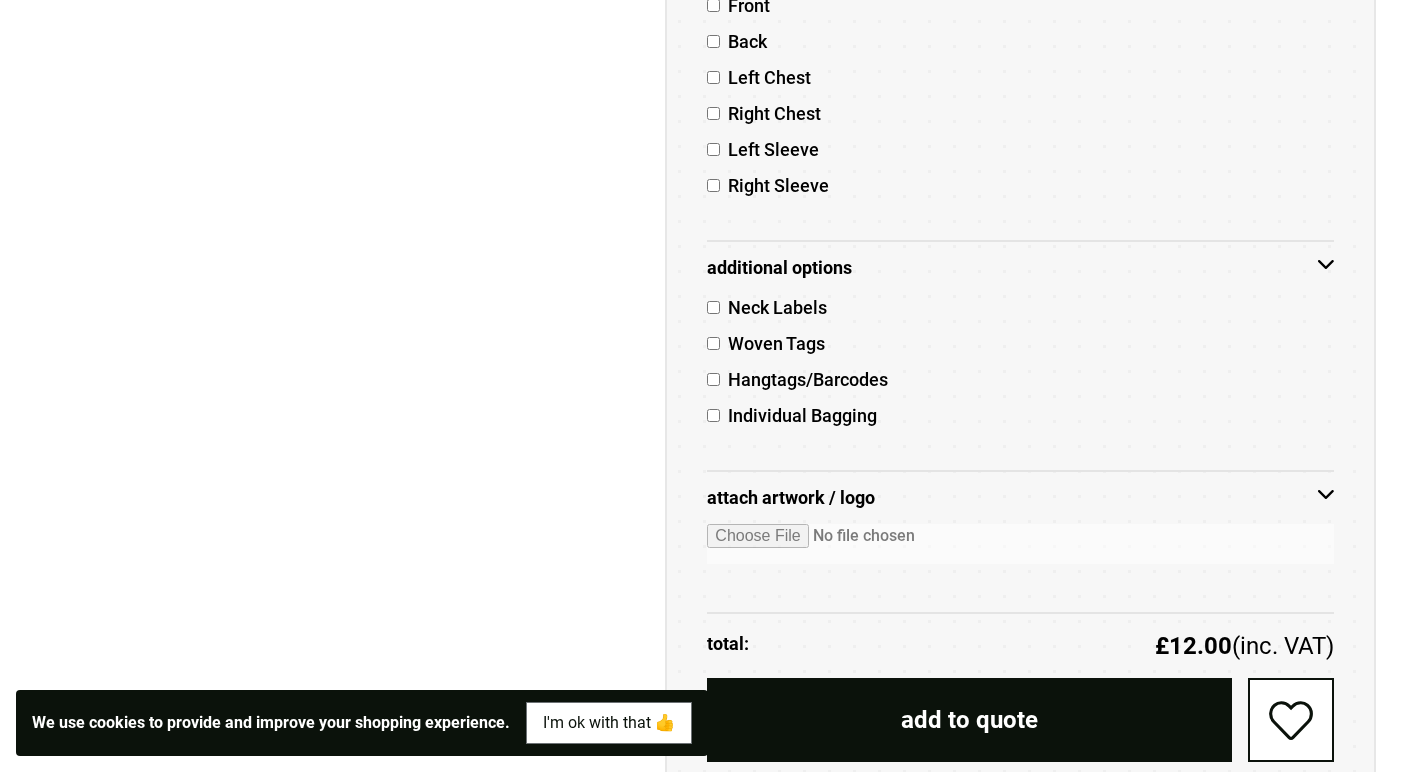 click at bounding box center [1020, 544] 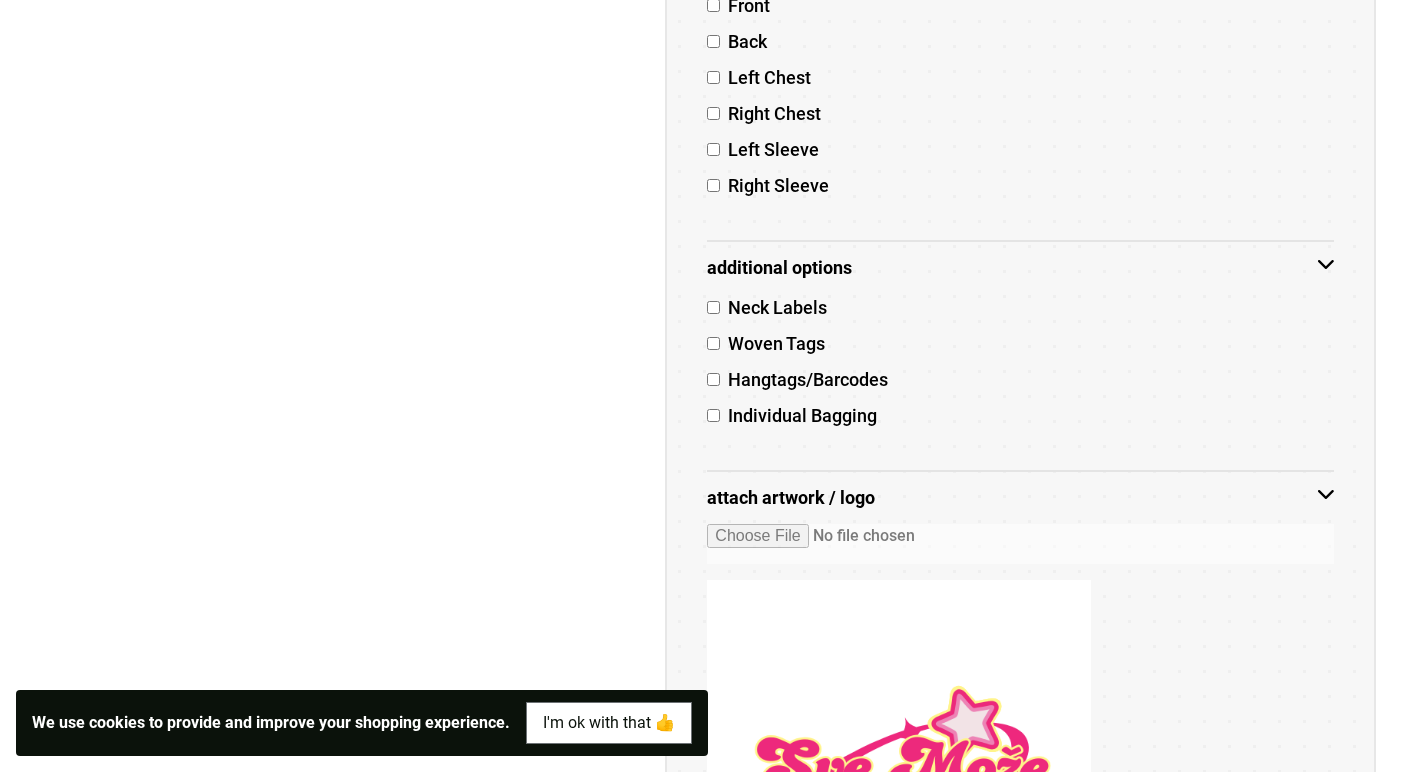 click at bounding box center (1020, 544) 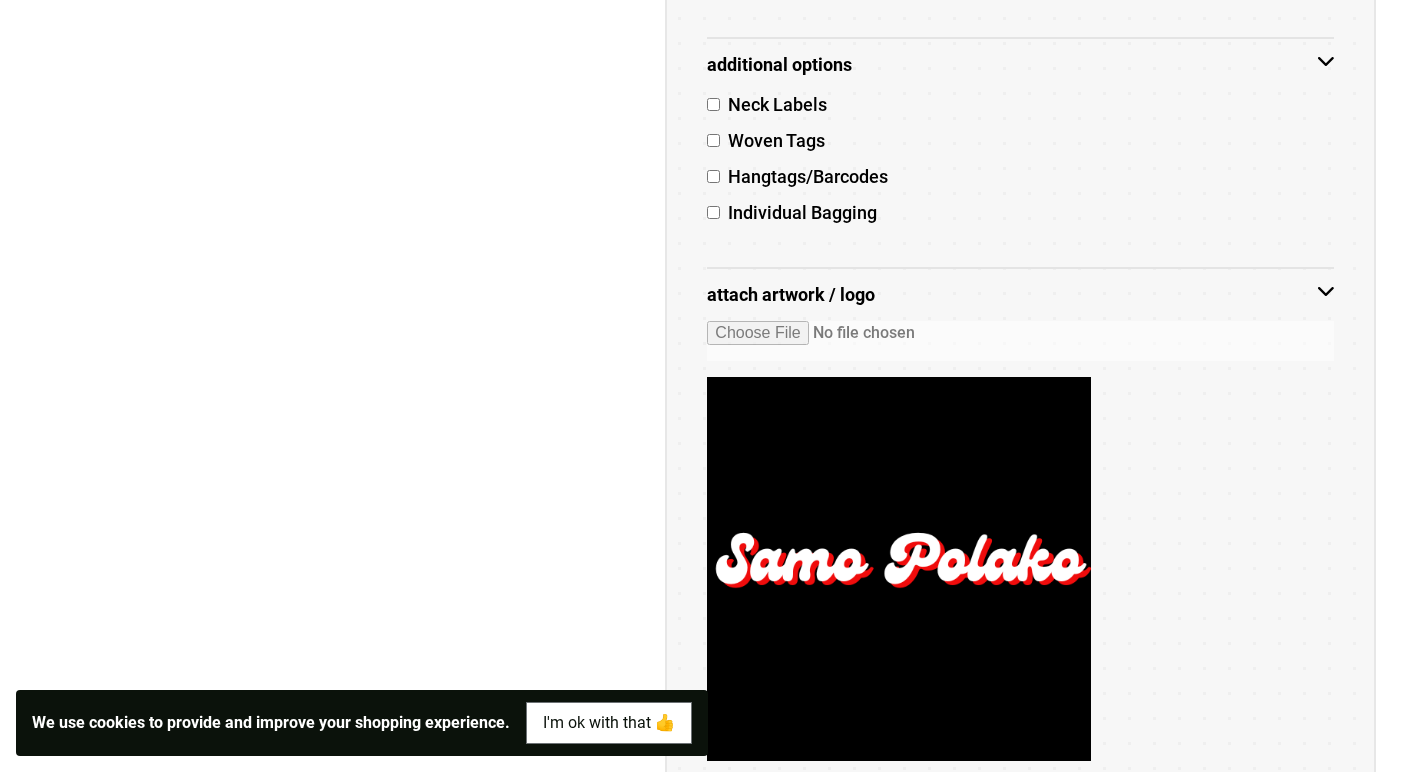scroll, scrollTop: 1370, scrollLeft: 0, axis: vertical 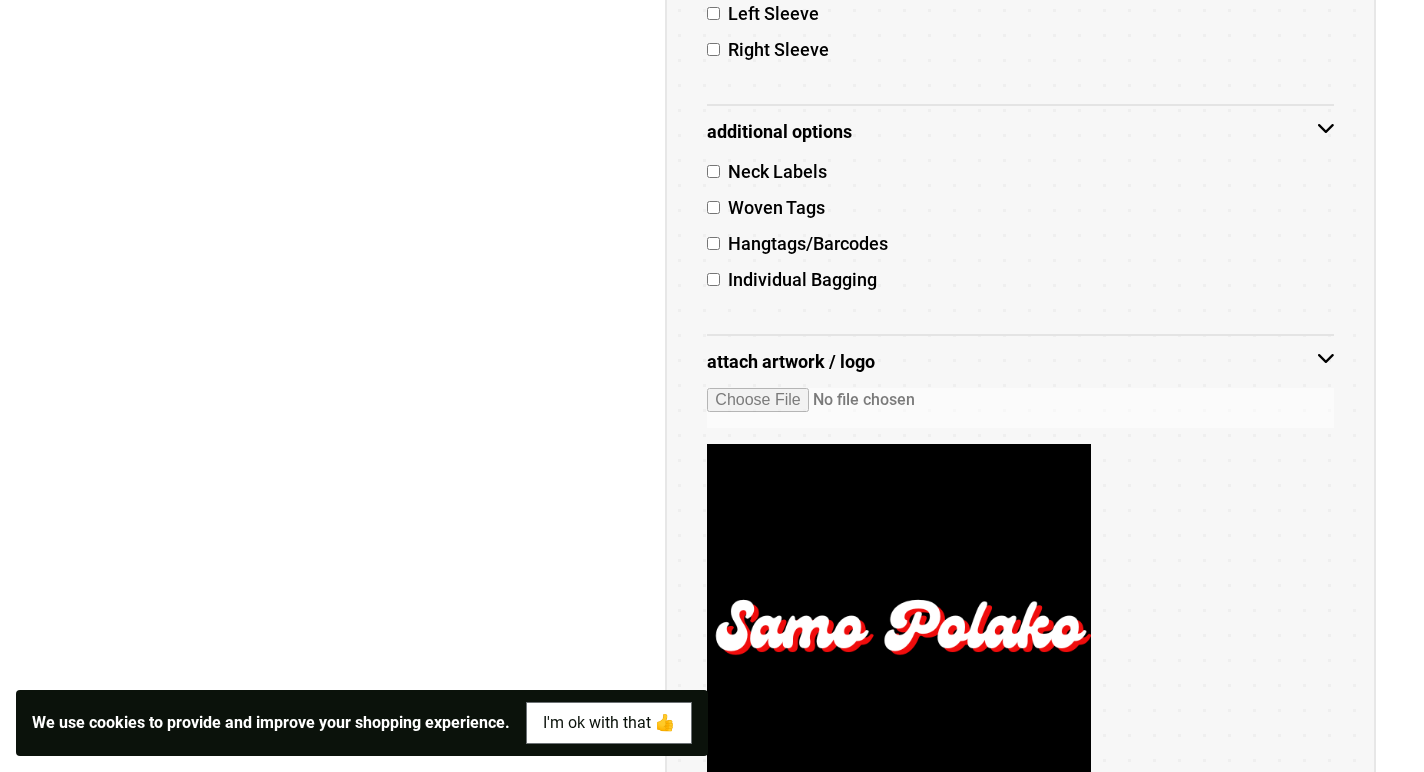 click at bounding box center [1020, 408] 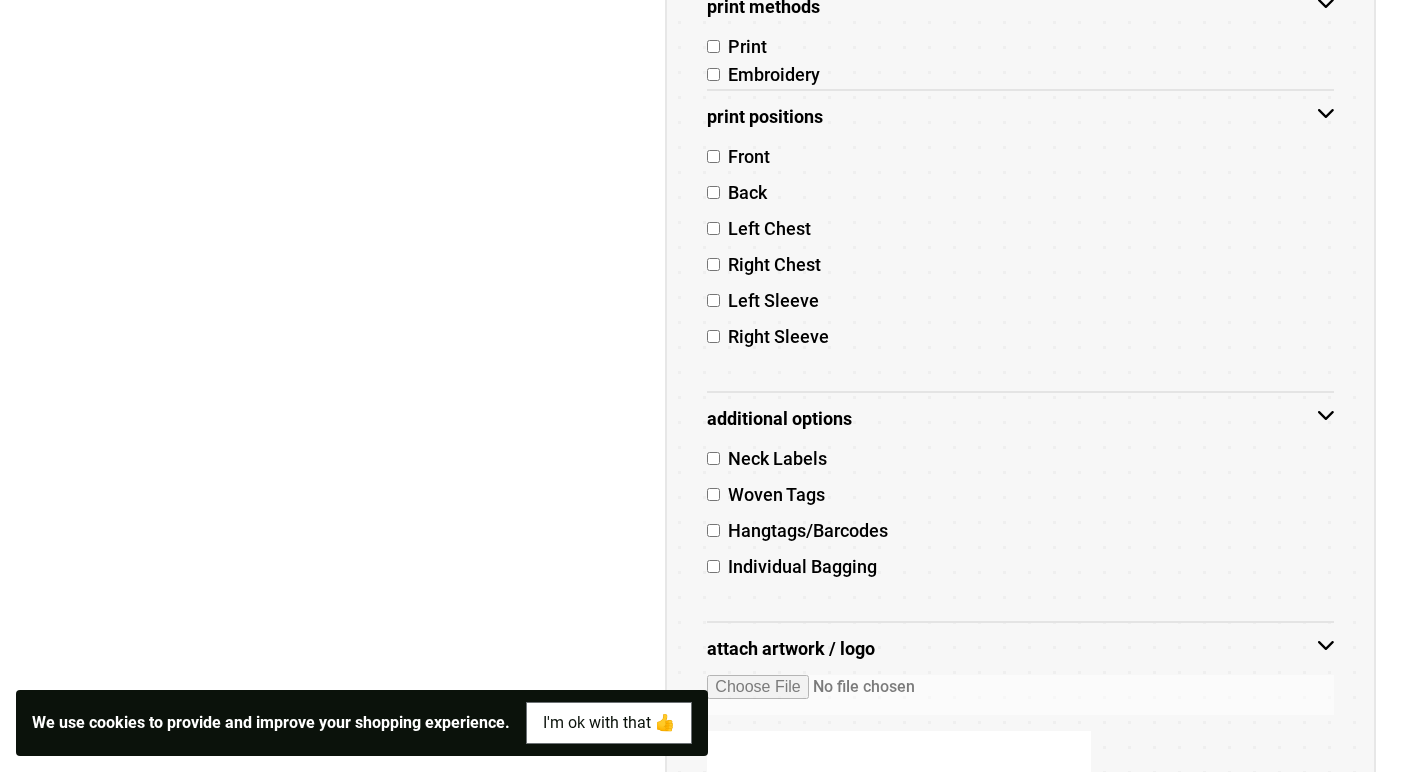 scroll, scrollTop: 1044, scrollLeft: 0, axis: vertical 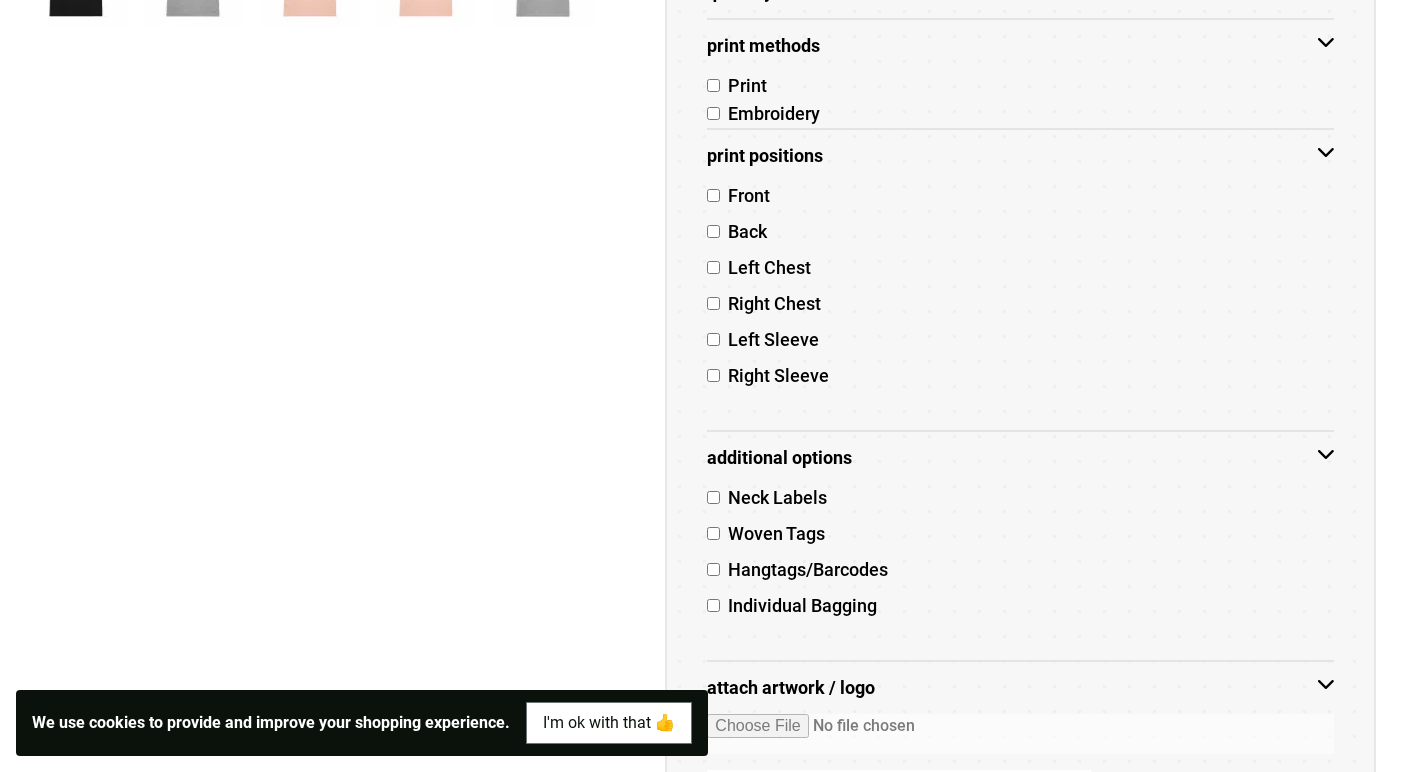 click on "Back" at bounding box center [743, 231] 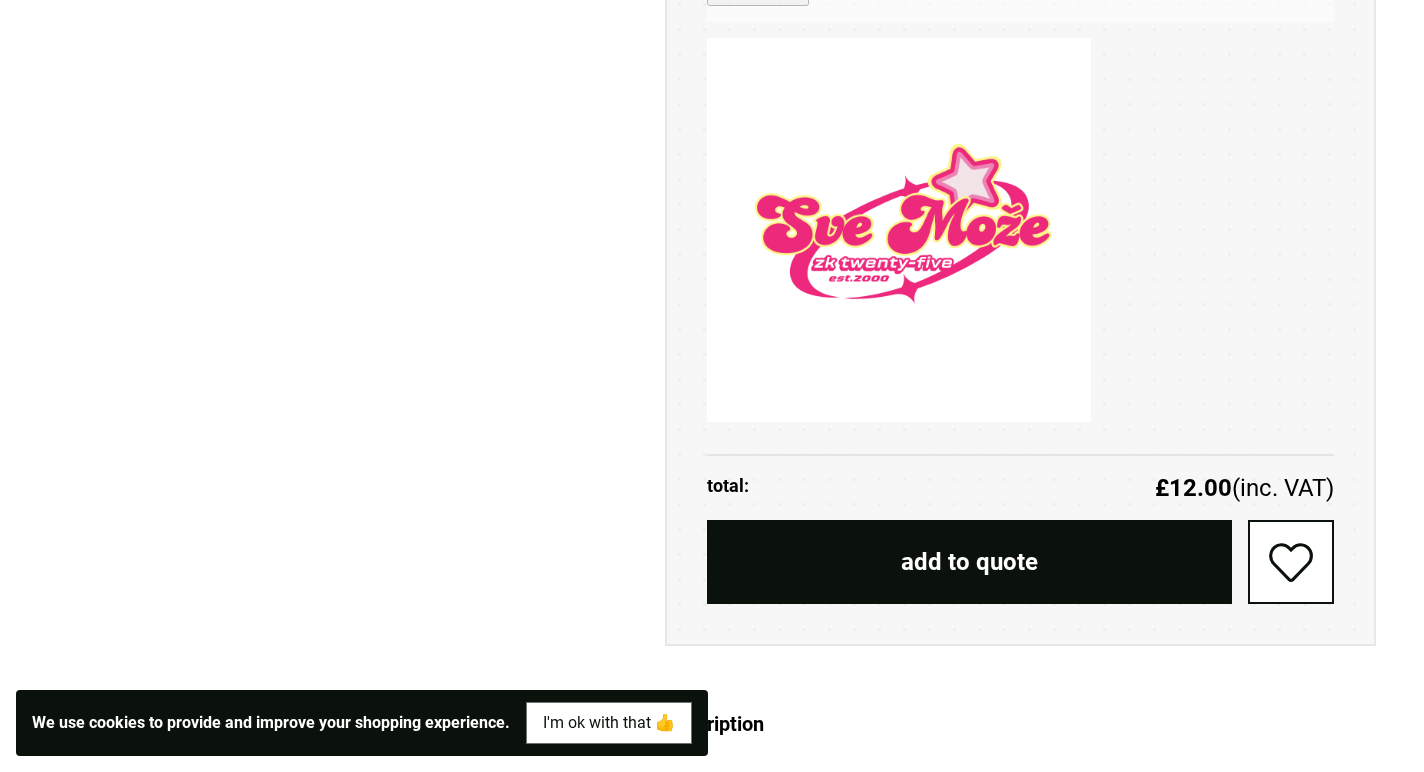 scroll, scrollTop: 1782, scrollLeft: 0, axis: vertical 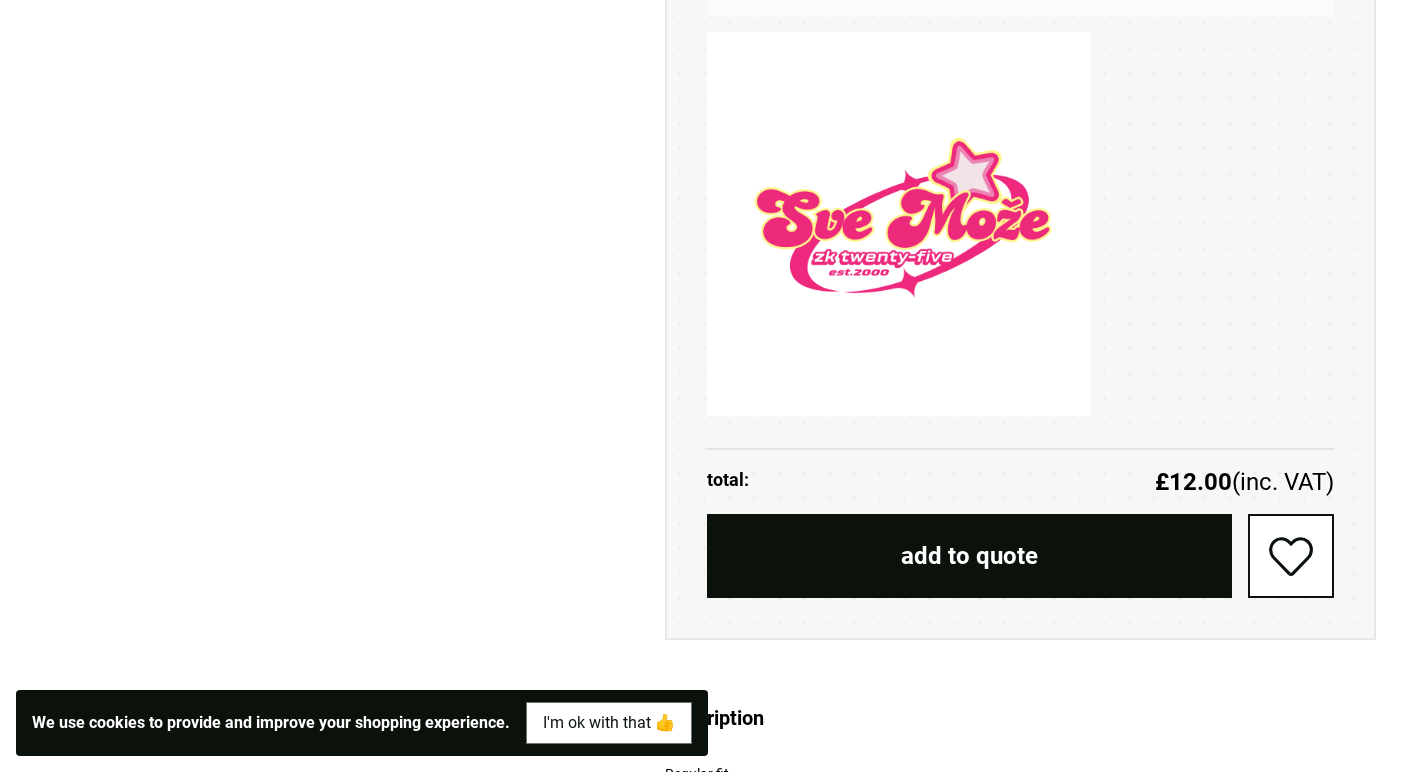 click on "add to quote" at bounding box center (969, 556) 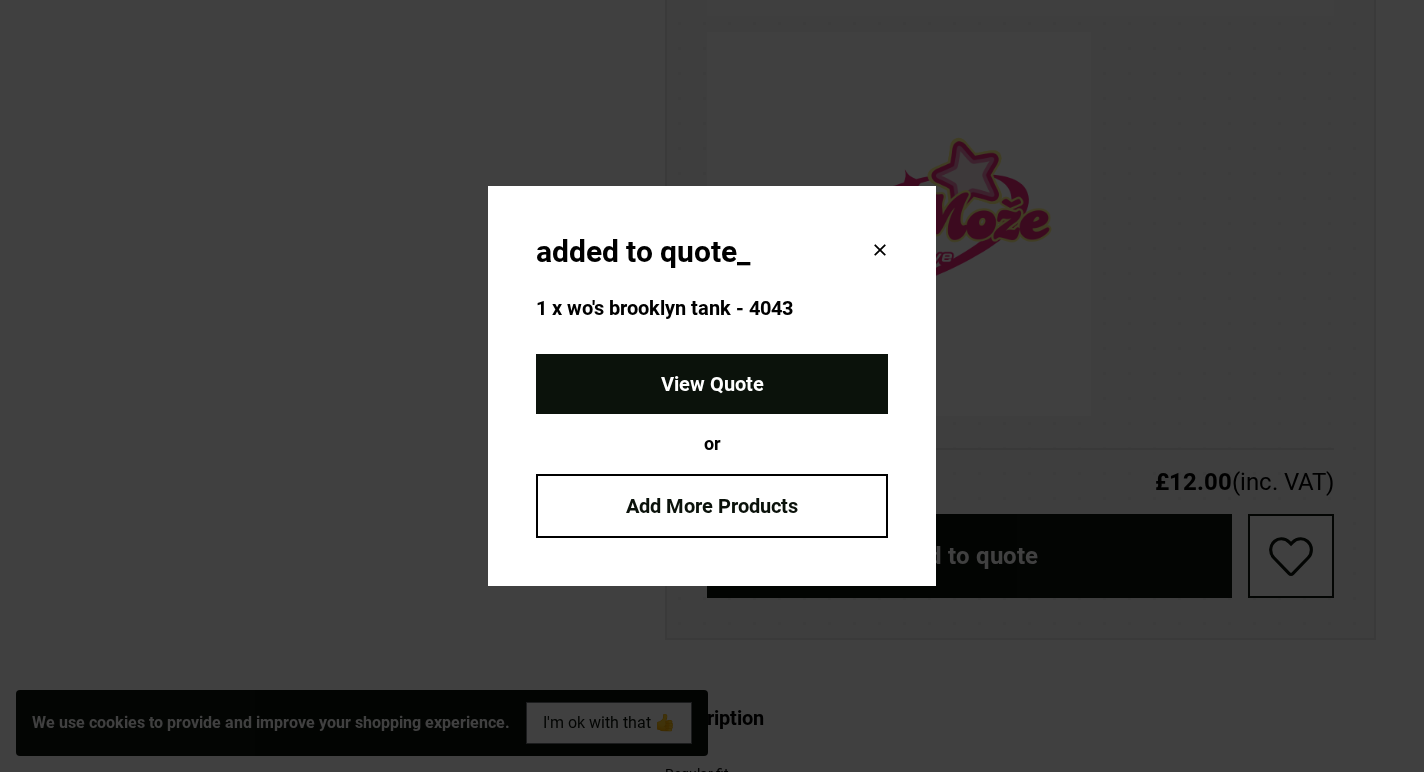 click on "View Quote" at bounding box center [712, 384] 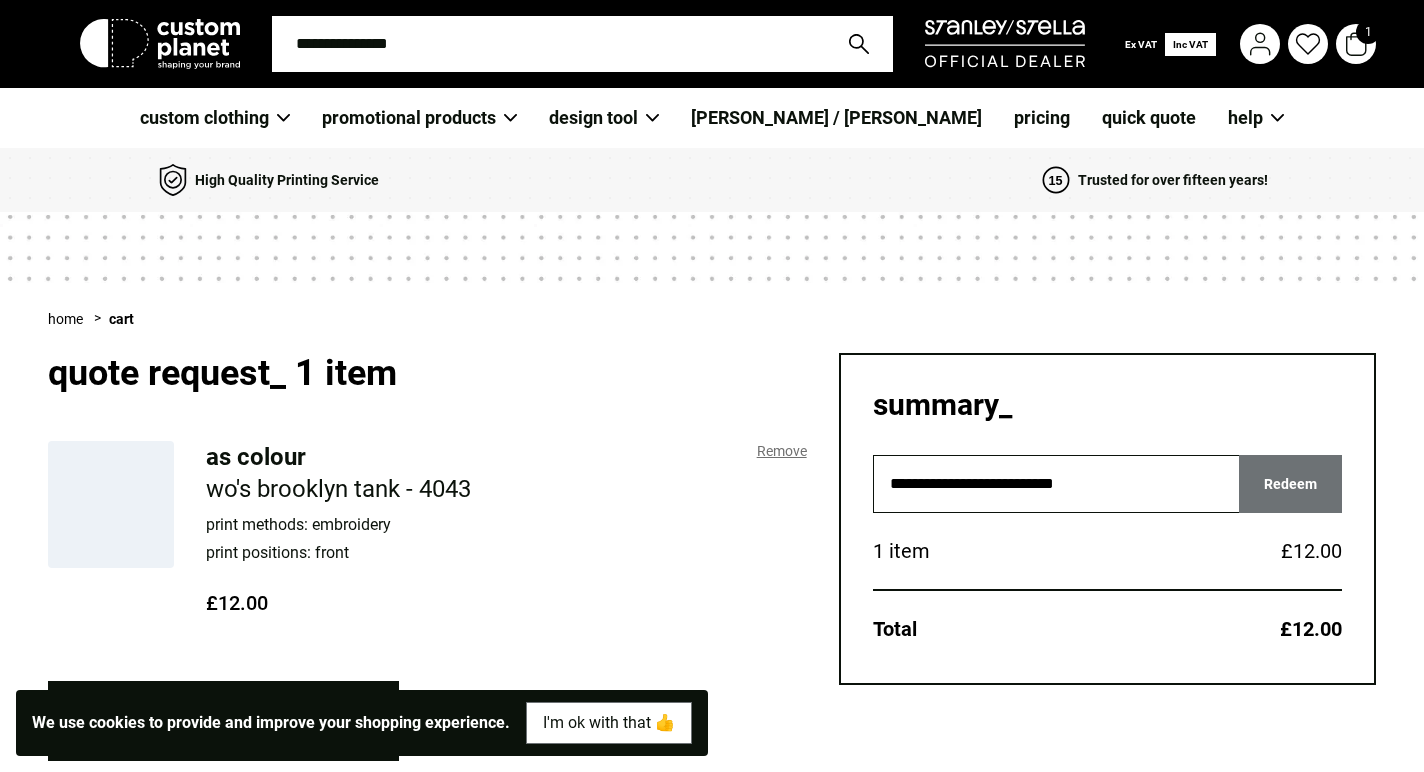 scroll, scrollTop: 0, scrollLeft: 0, axis: both 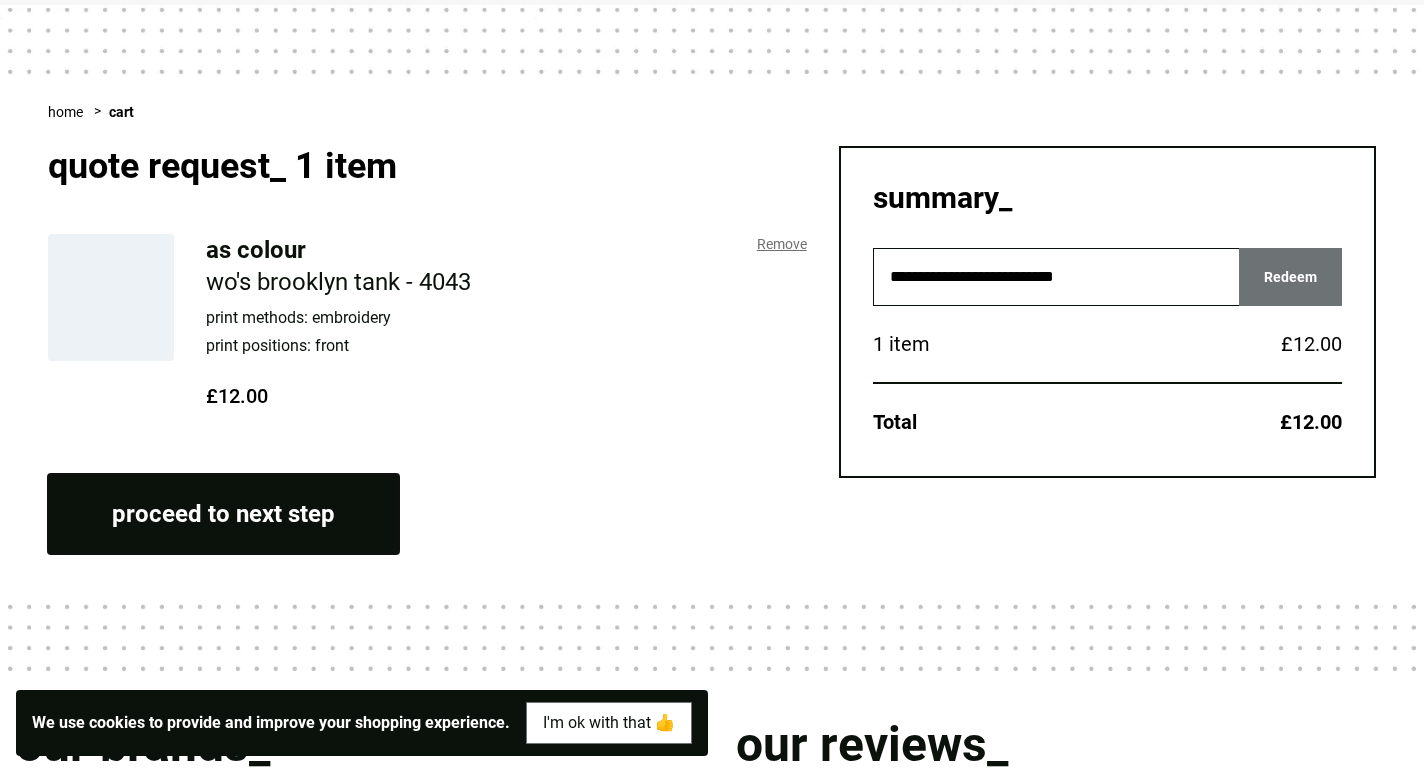 click on "proceed to next step" at bounding box center (223, 514) 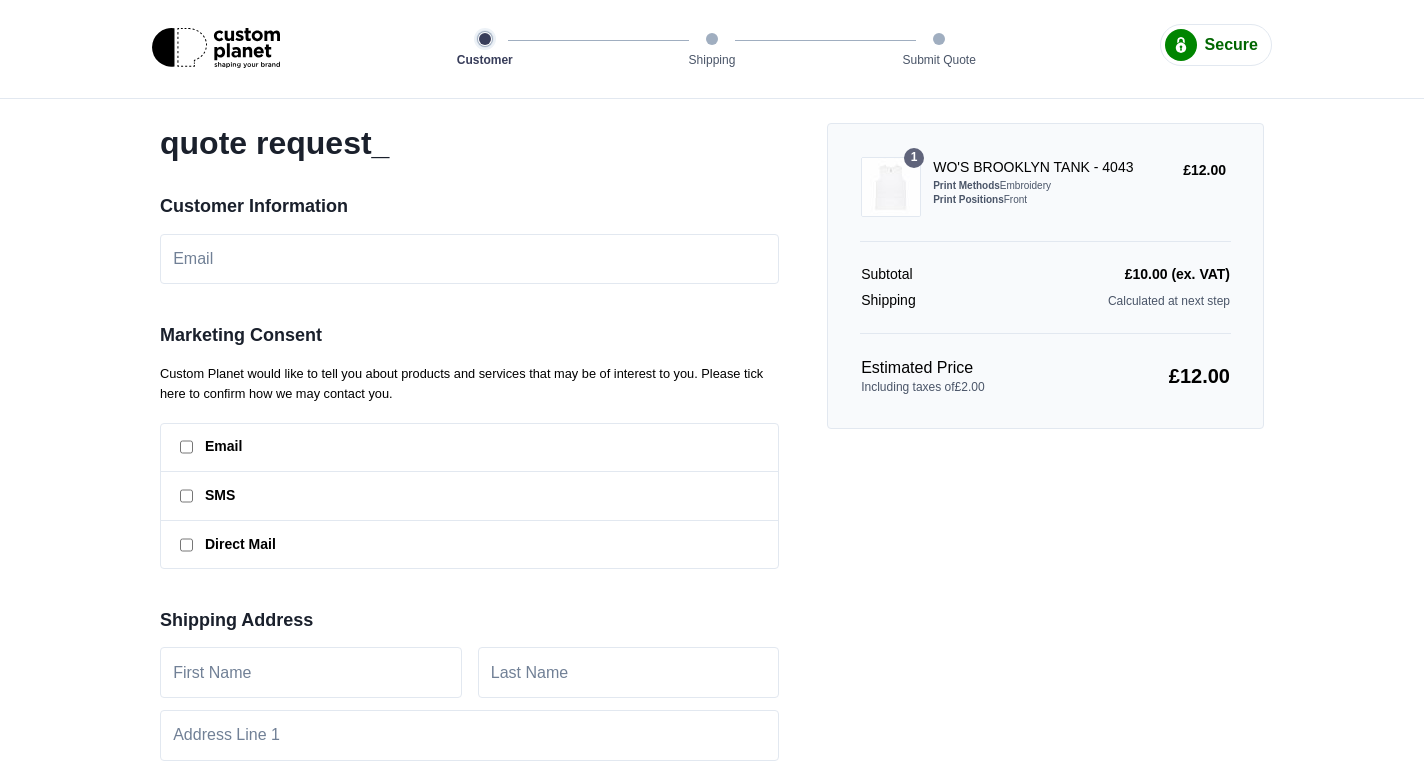 scroll, scrollTop: 0, scrollLeft: 0, axis: both 